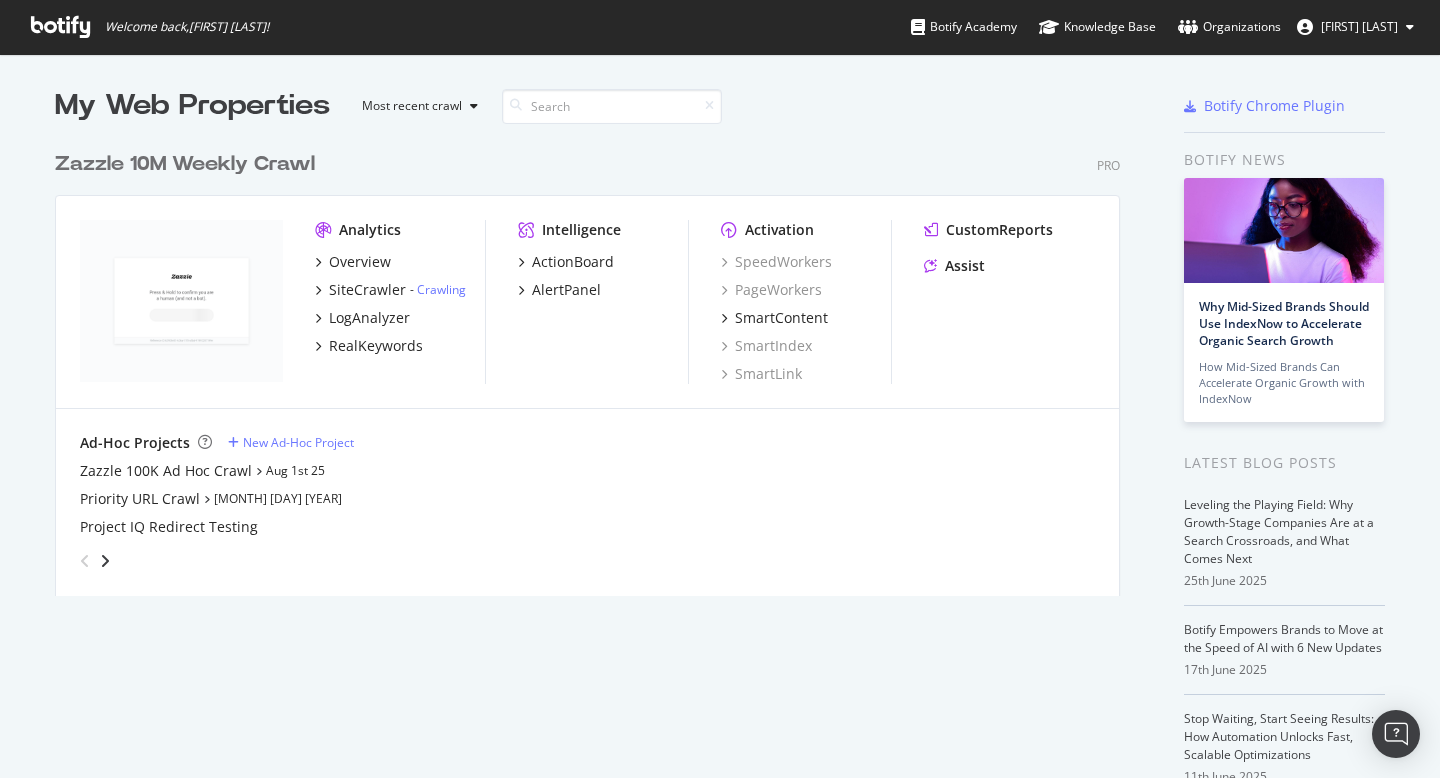 scroll, scrollTop: 0, scrollLeft: 0, axis: both 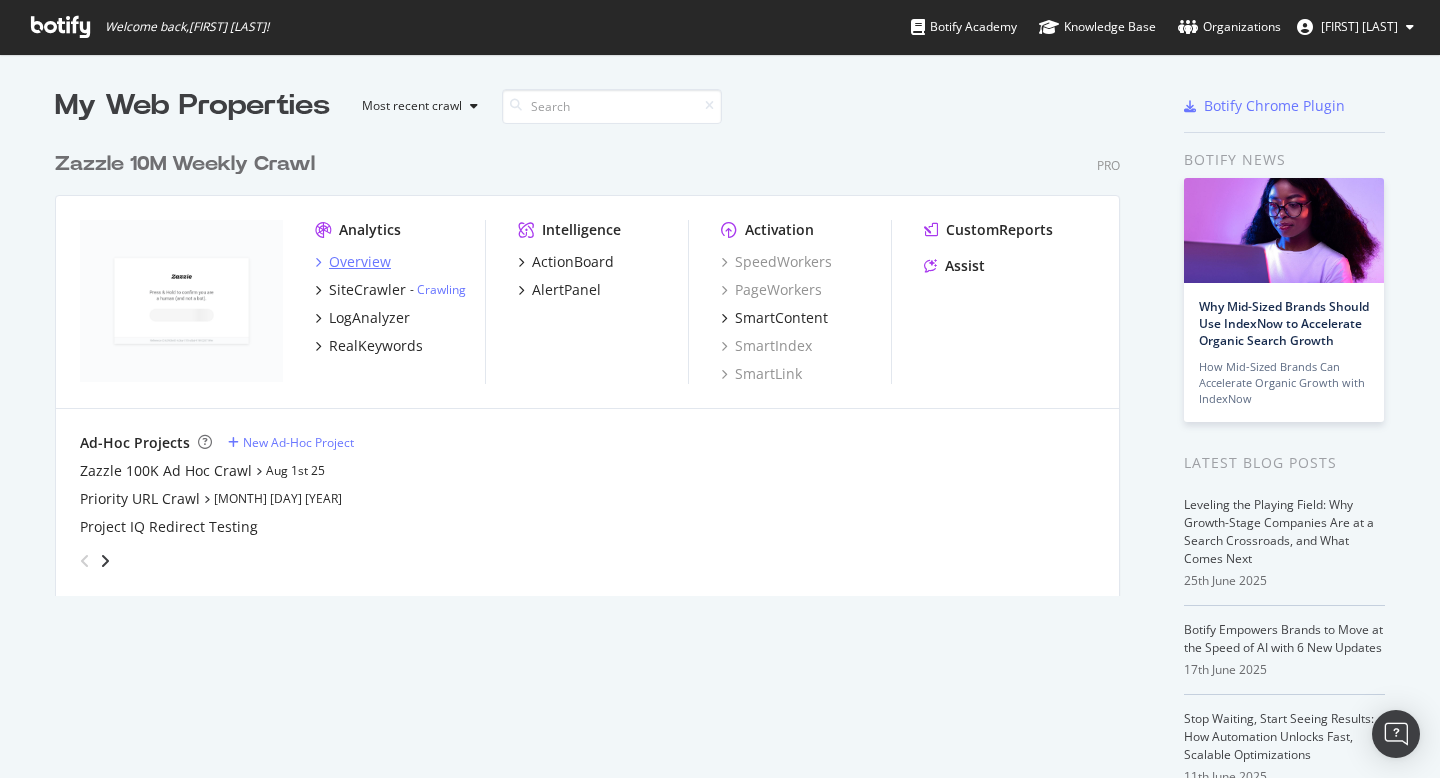 click on "Overview" at bounding box center [360, 262] 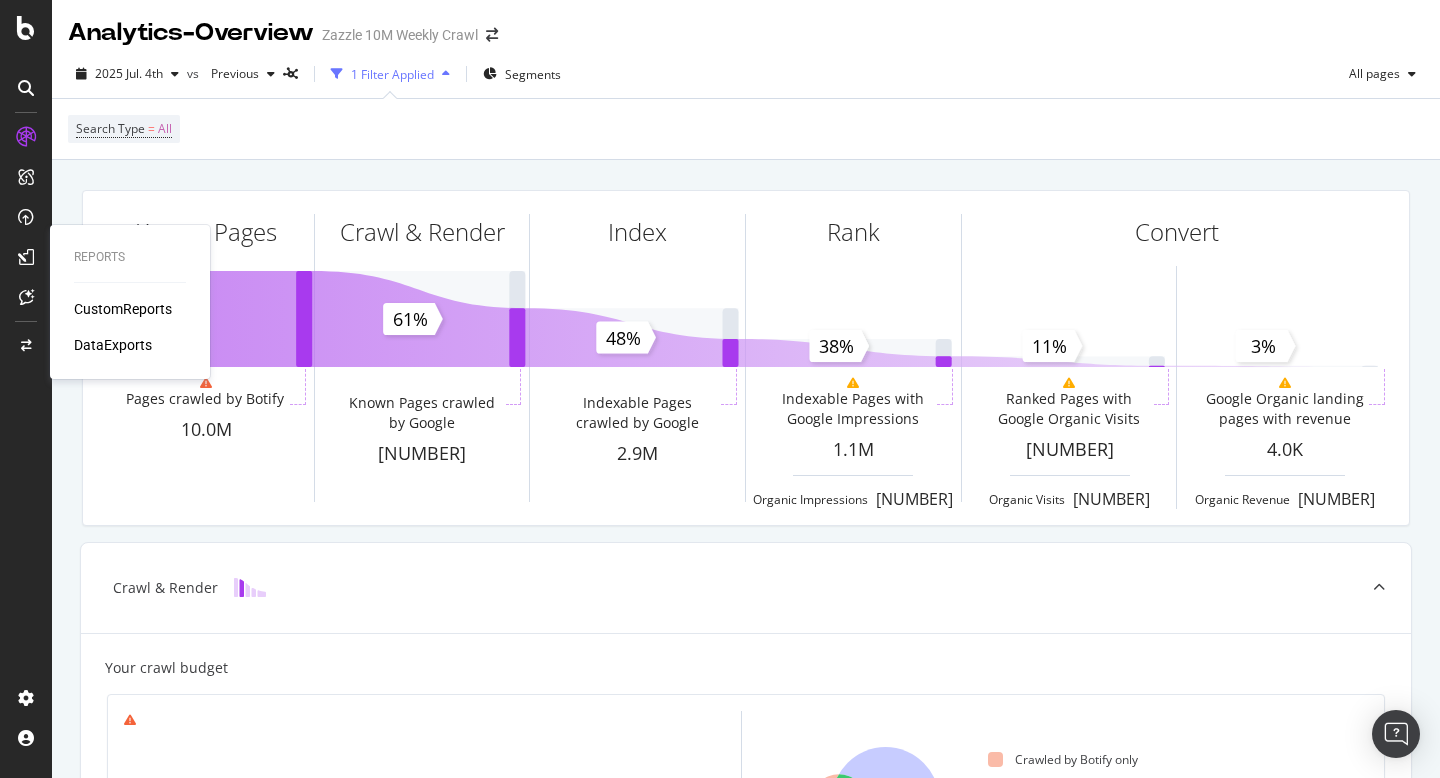 click on "CustomReports" at bounding box center [123, 309] 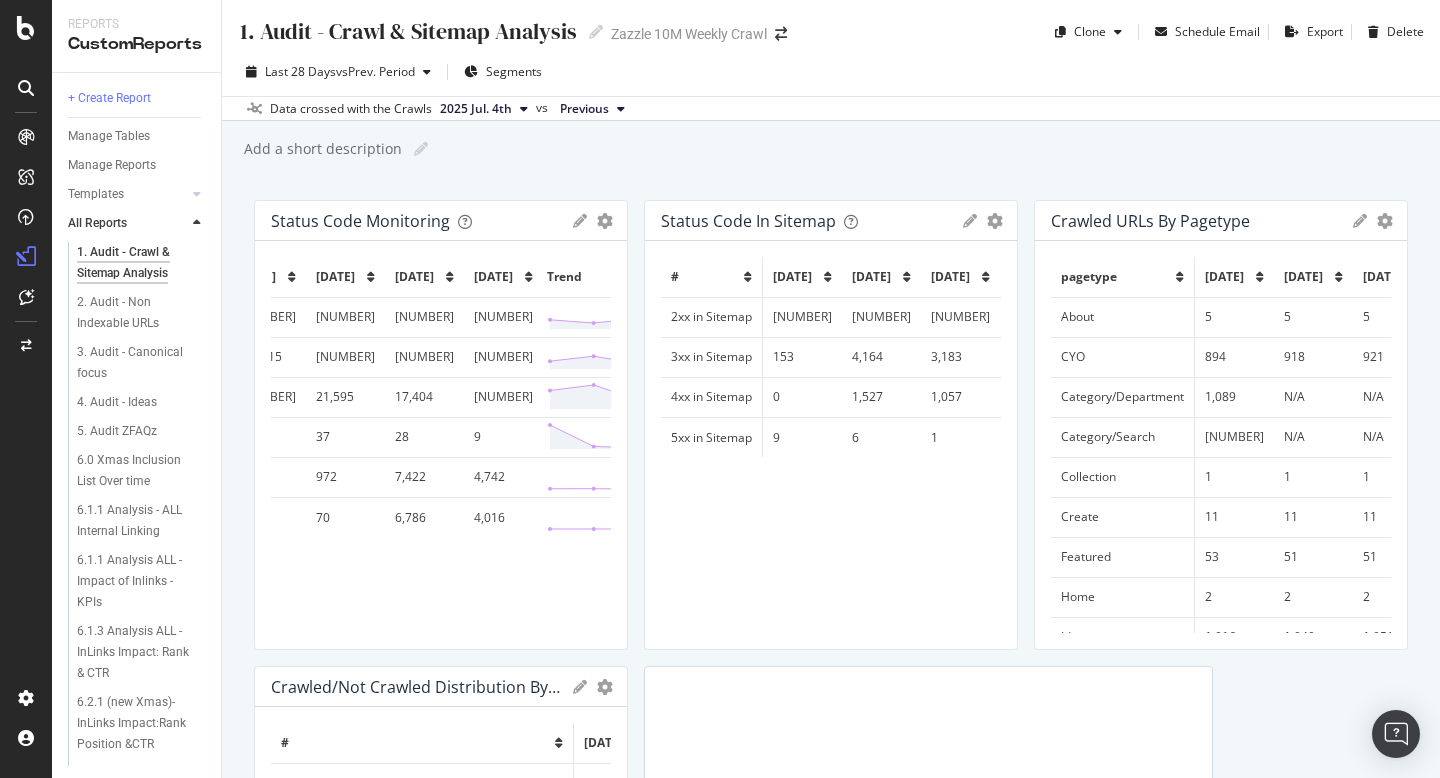 scroll, scrollTop: 0, scrollLeft: 396, axis: horizontal 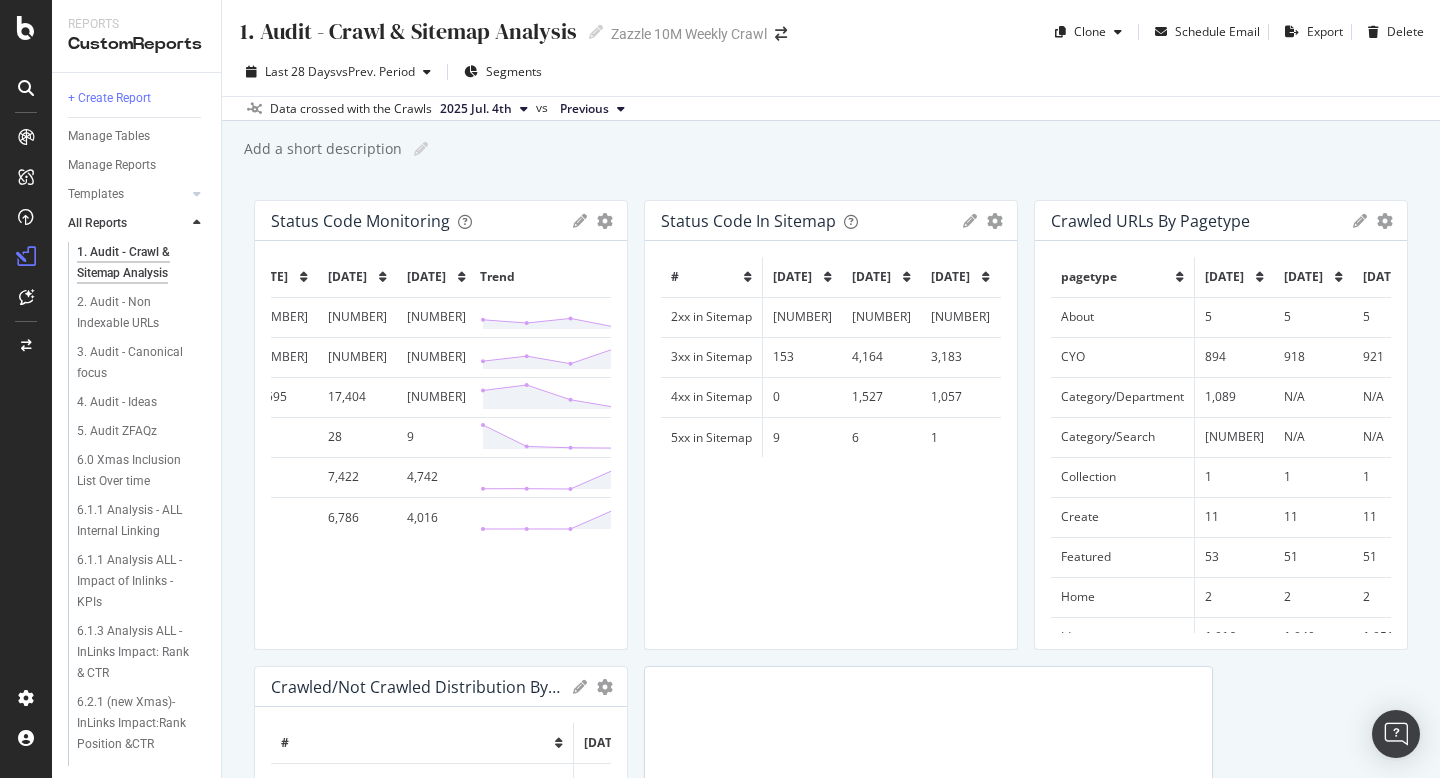 click on "Data crossed with the Crawls  2025 Jul. 4th vs Previous" at bounding box center (831, 108) 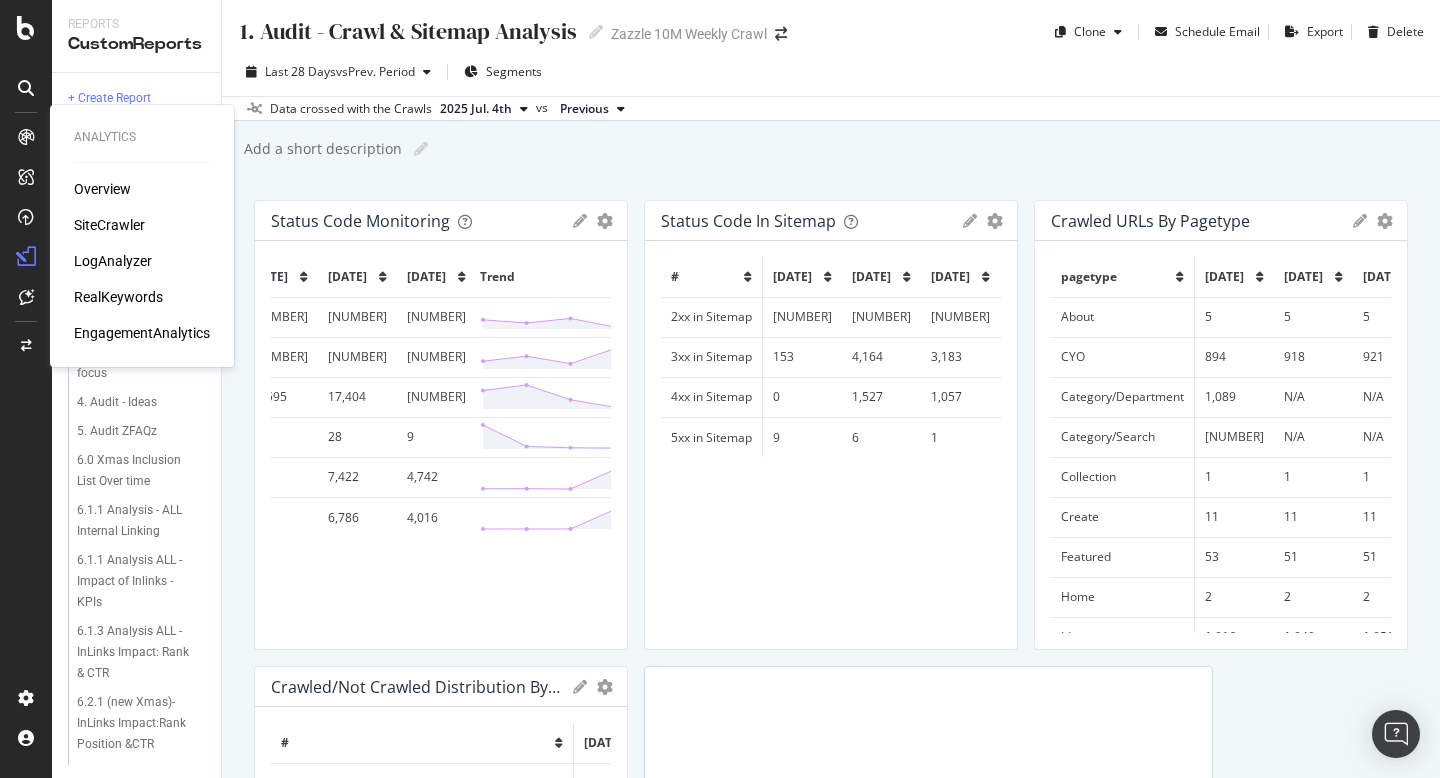 click on "SiteCrawler" at bounding box center (109, 225) 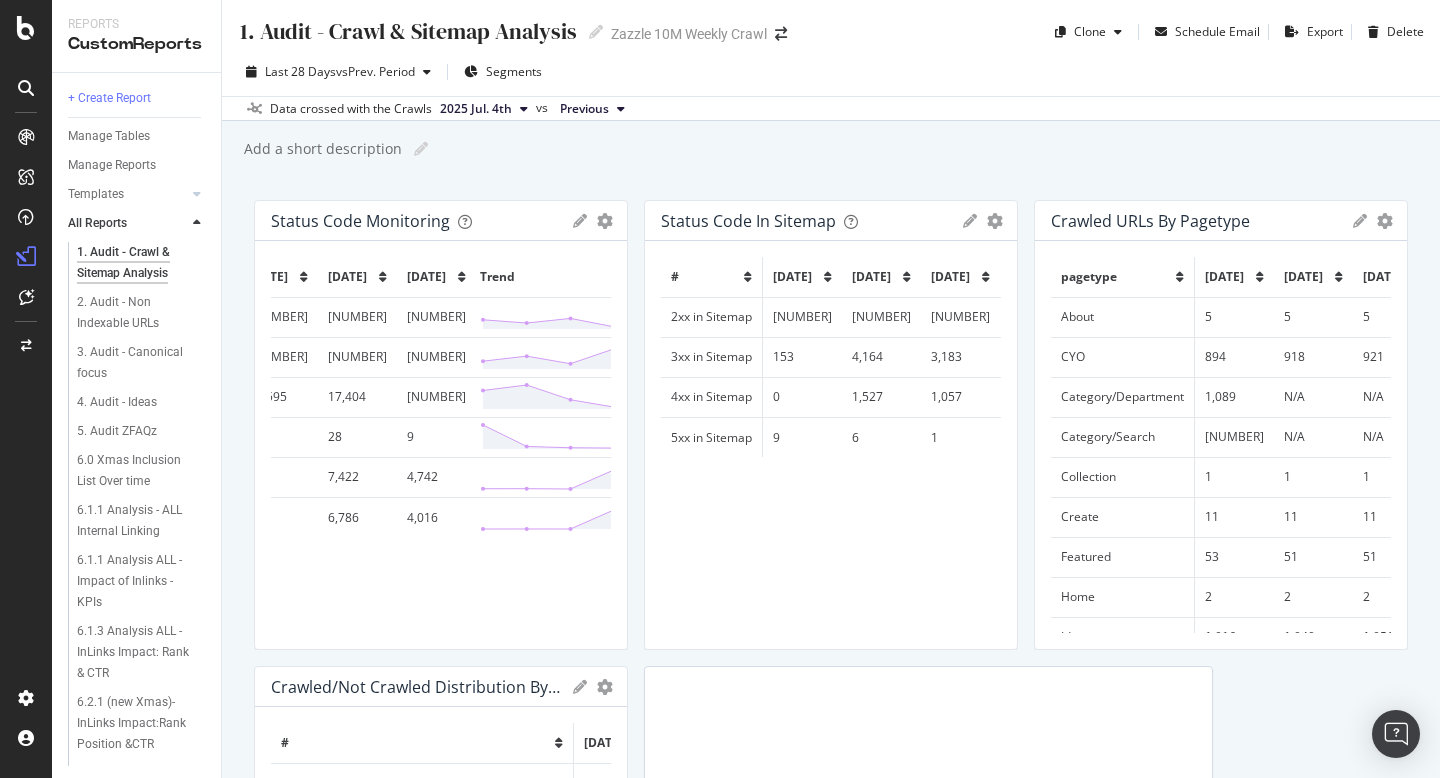 click on "1. Audit - Crawl & Sitemap Analysis 1. Audit - Crawl & Sitemap Analysis Zazzle 10M Weekly Crawl Clone Schedule Email Export Delete Last 28 Days  vs  Prev. Period Segments Data crossed with the Crawls  2025 Jul. 4th vs Previous Add a short description Add a short description Status Code Monitoring Export as CSV Delete Add to Custom Report # 20250307 20250404 20250502 20250606 20250704 Trend 2xx 9,852,098 9,836,405 9,858,754 9,807,484 9,923,806 3xx 92,773 117,615 80,152 172,675 54,116 4xx 25,800 28,298 21,595 17,404 18,056 5xx 558 67 37 28 9 3xx Non-Product to Non-Product 1,036 1,053 972 7,422 4,742 3xx From Main Position Template 66 71 70 6,786 4,016 Status Code in Sitemap Export as CSV Delete Add to Custom Report # 20250307 20250404 20250502 20250606 20250704 Trend 2xx in Sitemap 72,947 1,223,073 1,558,990 1,702,077 2,120,657 3xx in Sitemap 153 4,164 3,183 1,150 1,344 4xx in Sitemap 0 1,527 1,057 830 783 5xx in Sitemap 9 6 1 0 0 Crawled URLs by Pagetype Export as CSV Delete pagetype 20250307" at bounding box center [831, 389] 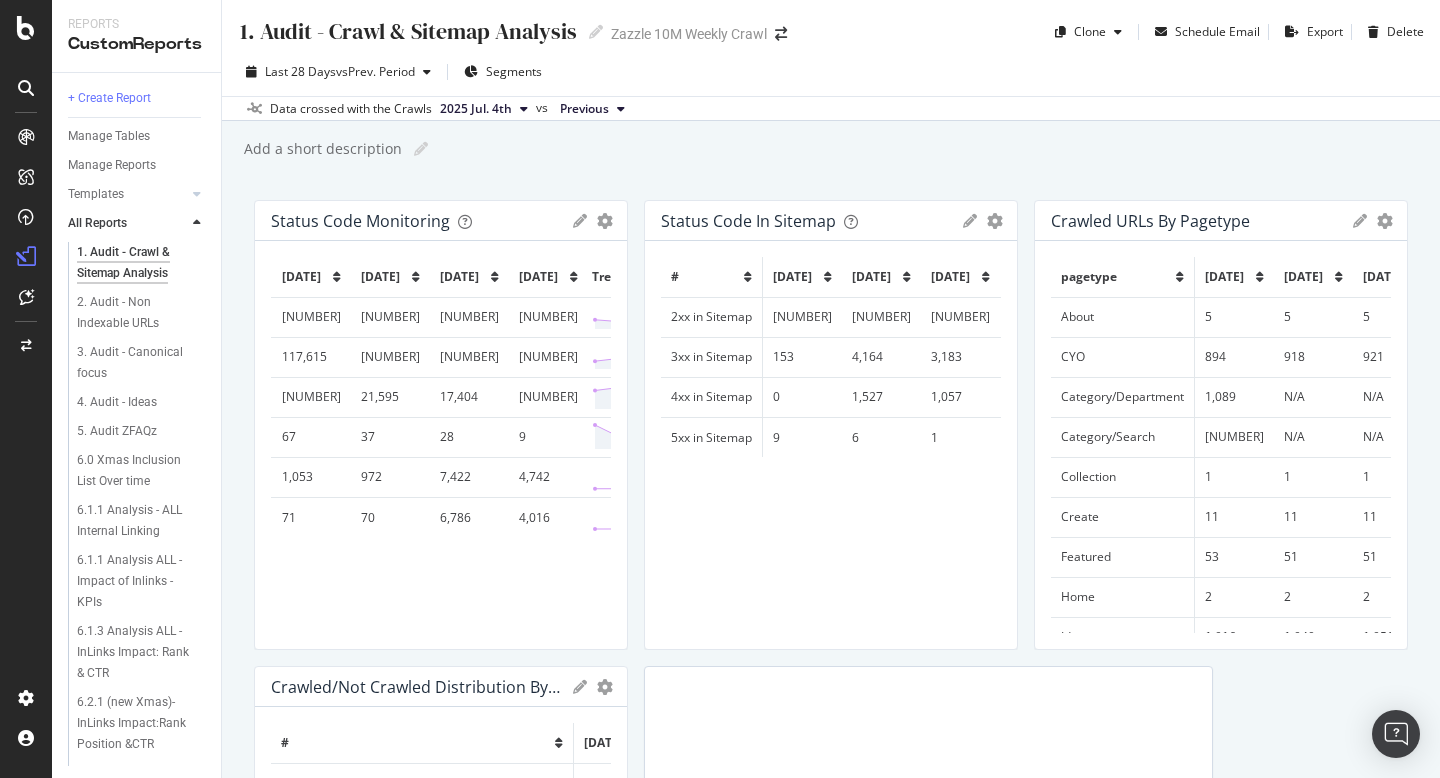 scroll, scrollTop: 0, scrollLeft: 504, axis: horizontal 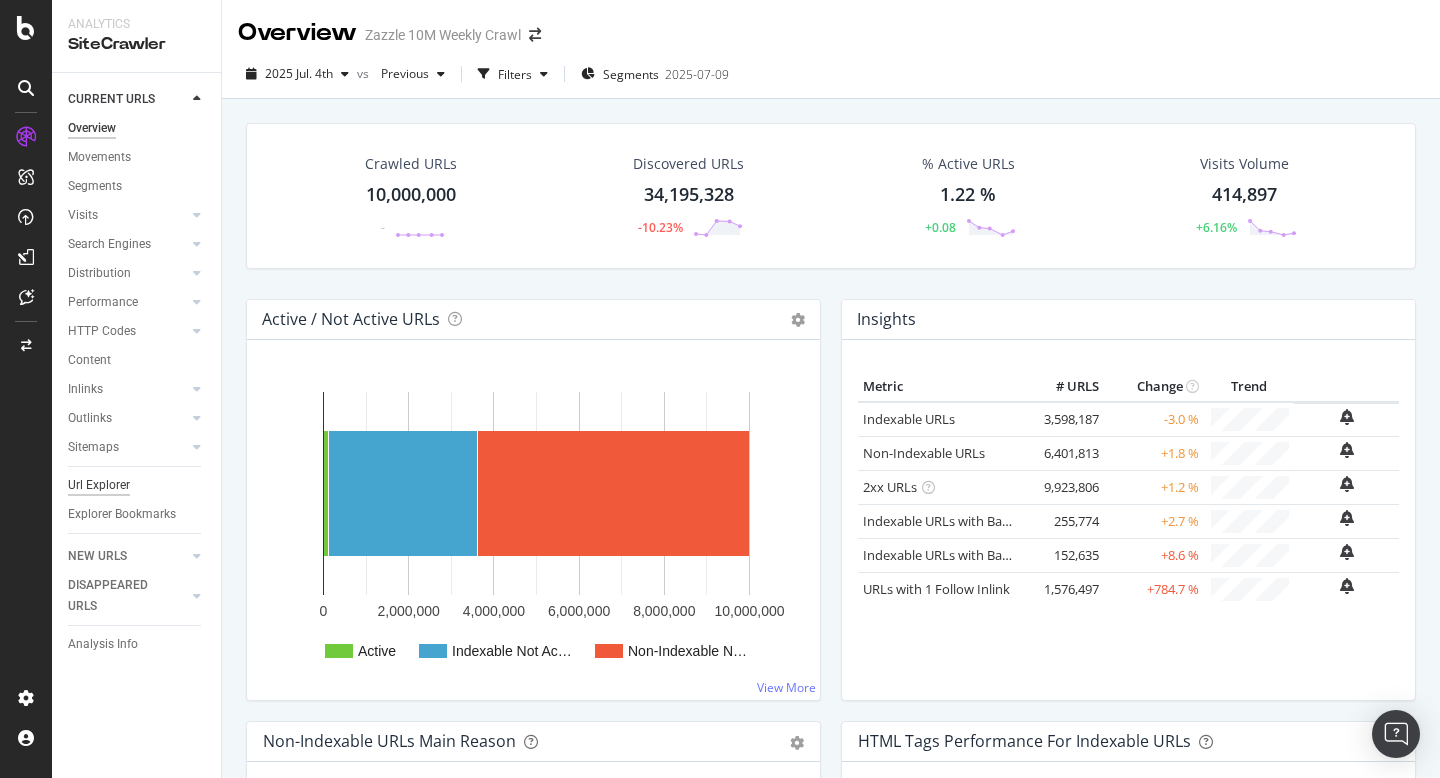 click on "Url Explorer" at bounding box center [99, 485] 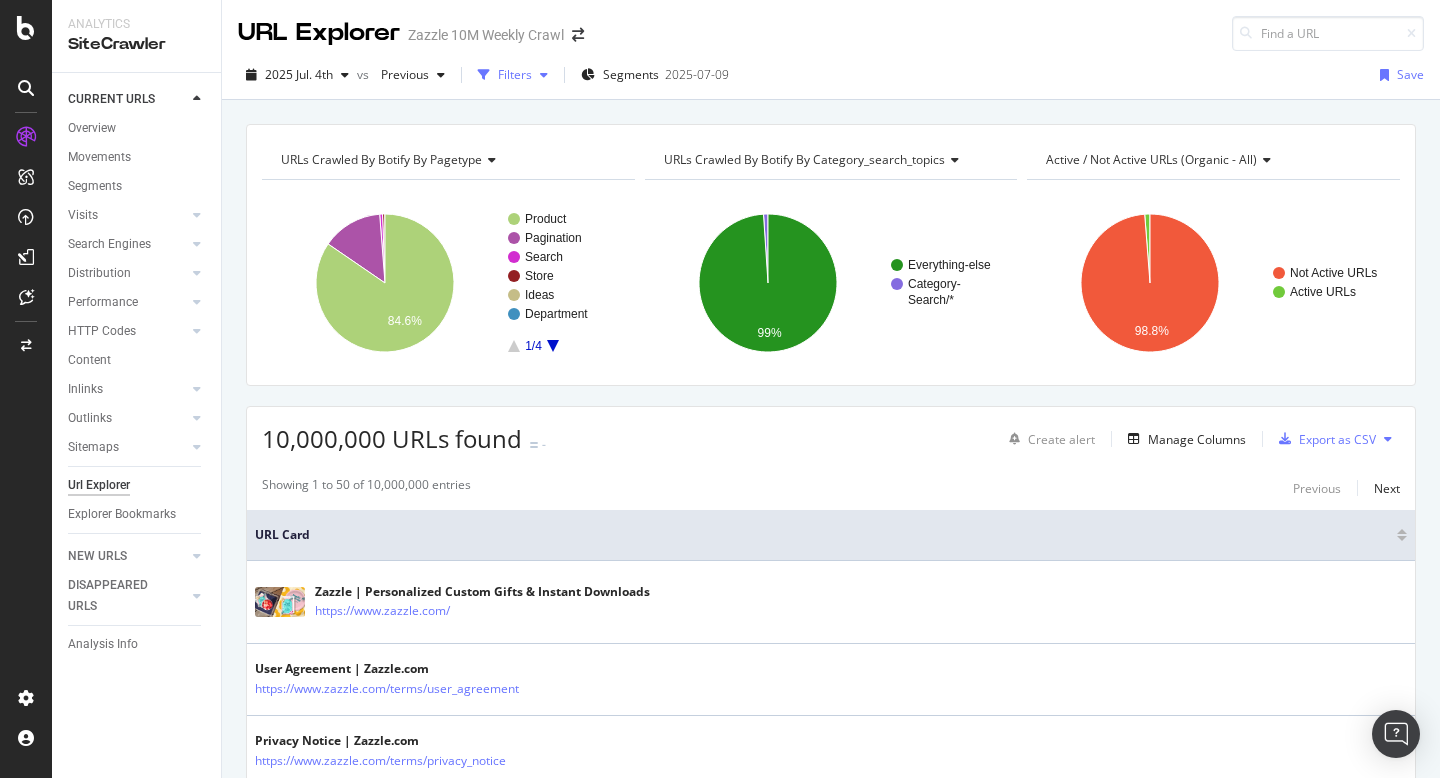 click on "Filters" at bounding box center (515, 74) 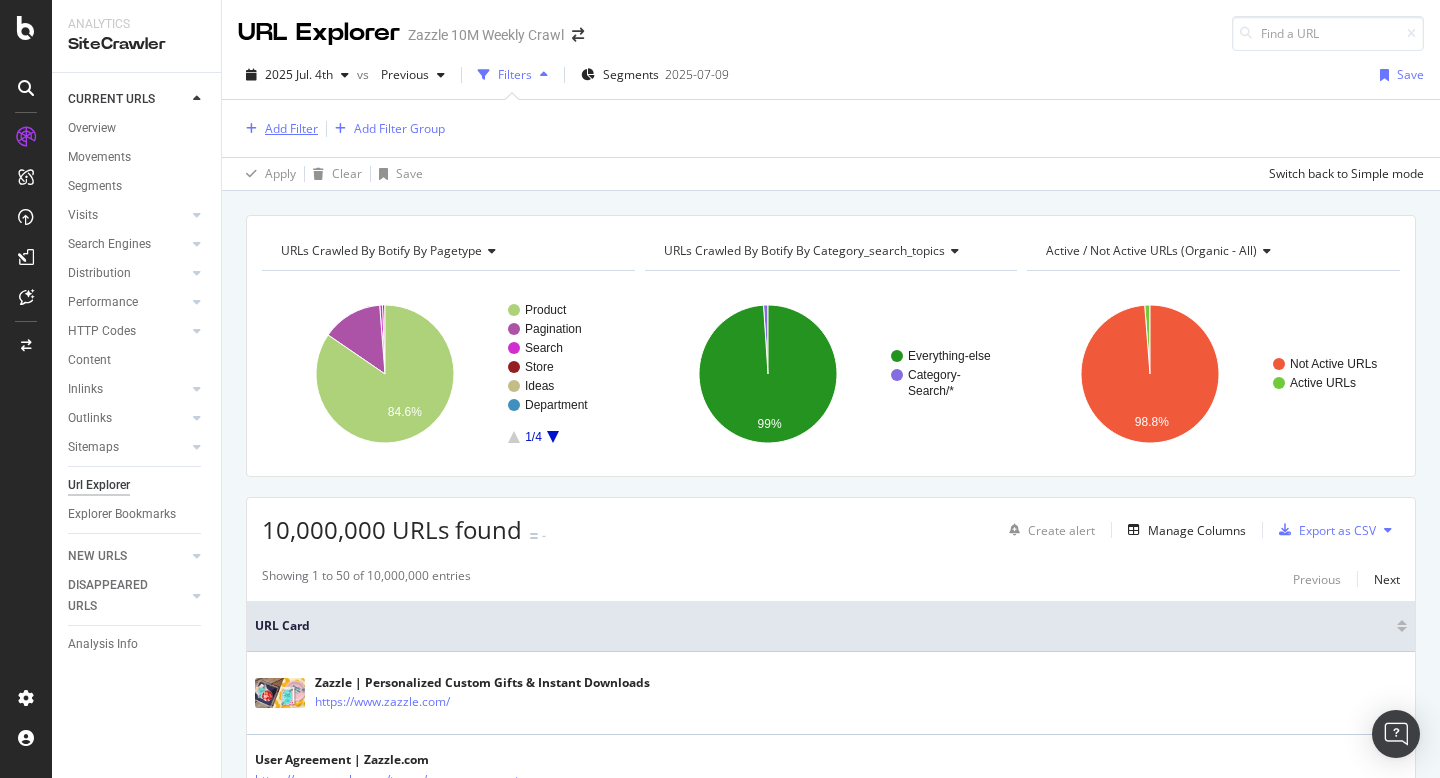 click on "Add Filter" at bounding box center (291, 128) 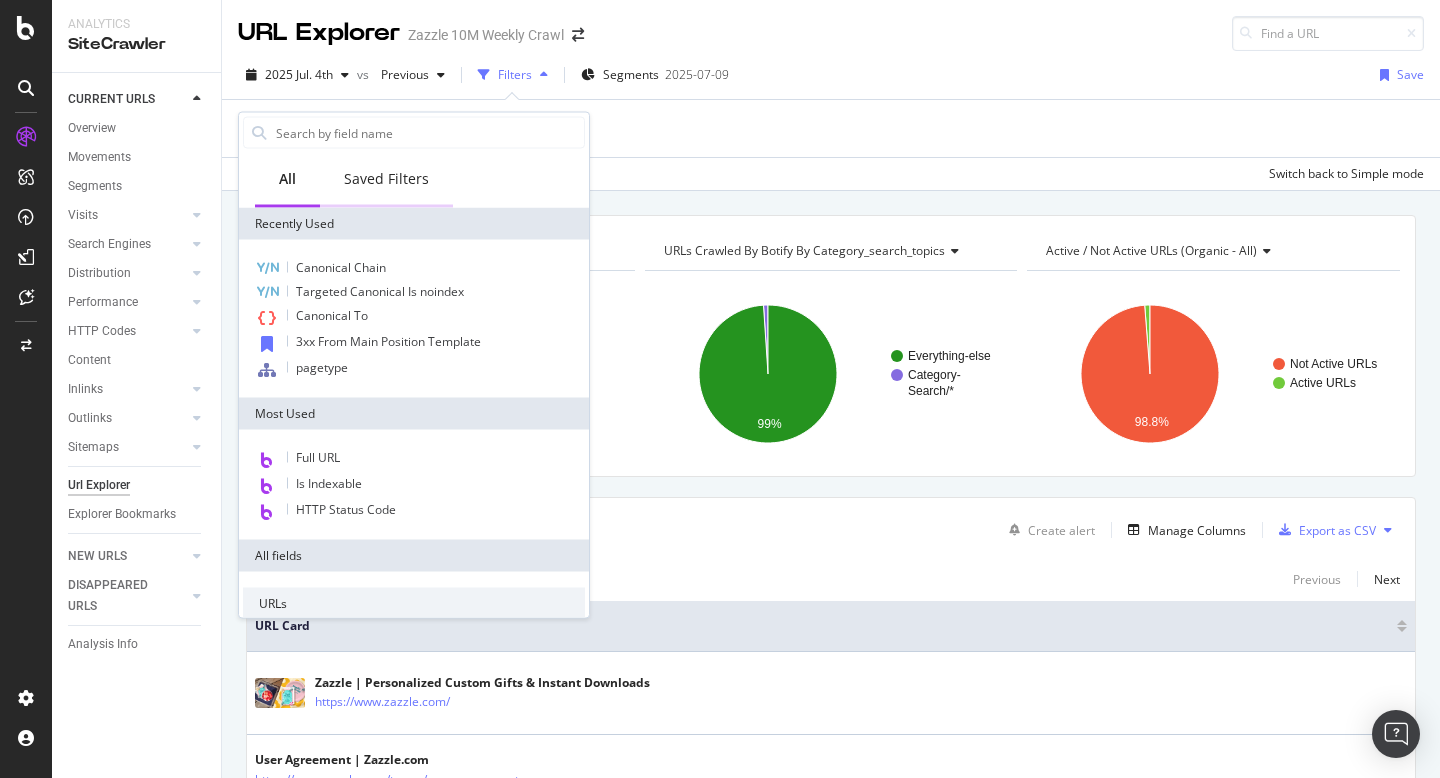 click on "Saved Filters" at bounding box center [386, 179] 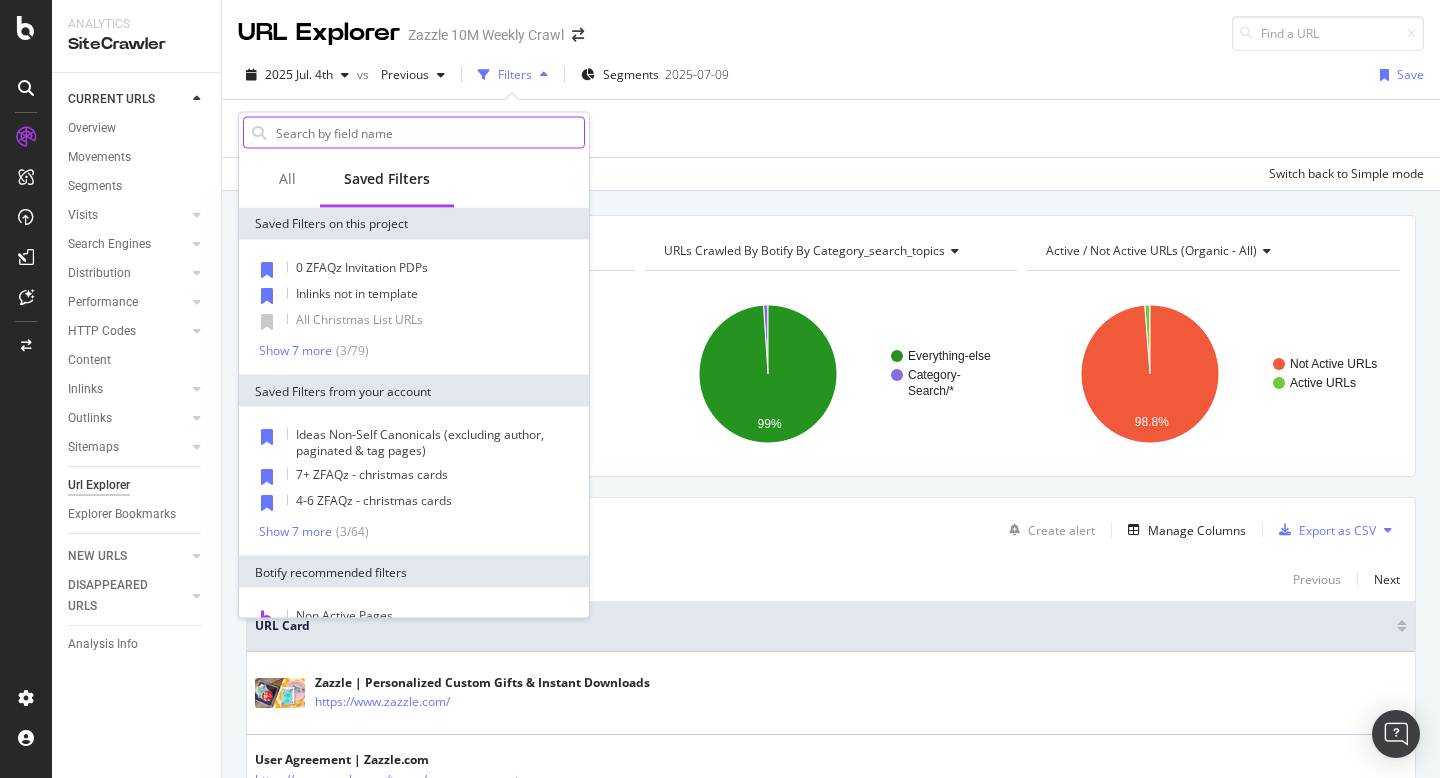 click at bounding box center (429, 133) 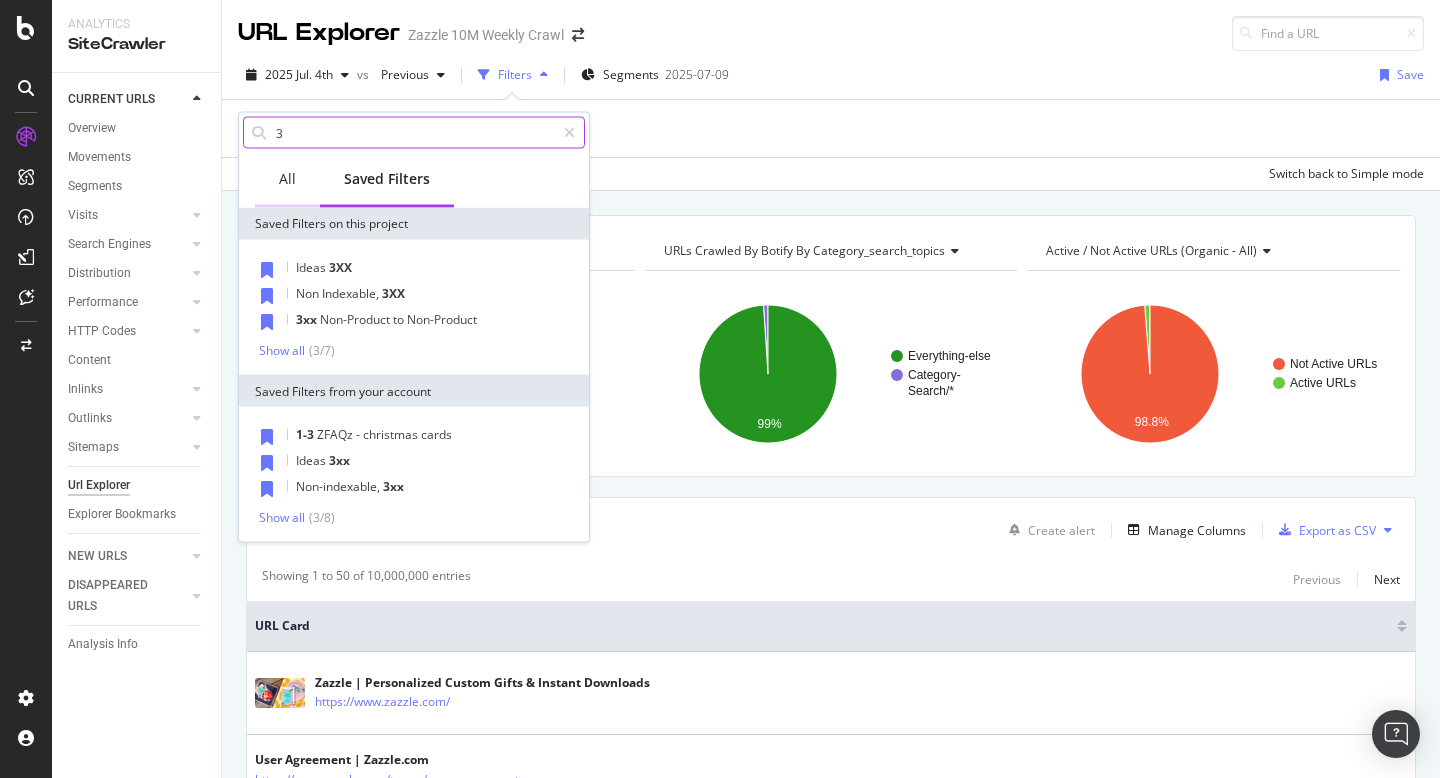 type on "3" 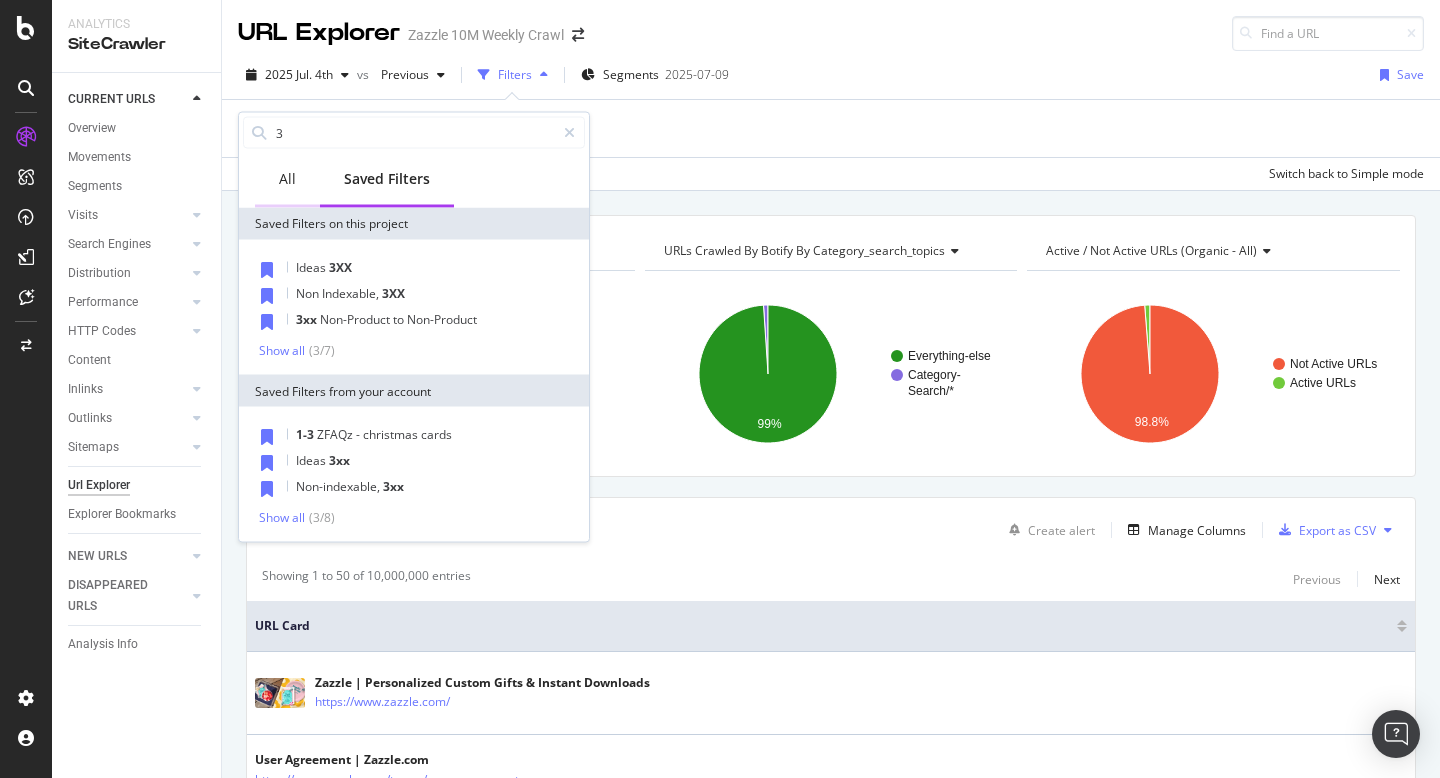 click on "All" at bounding box center (287, 180) 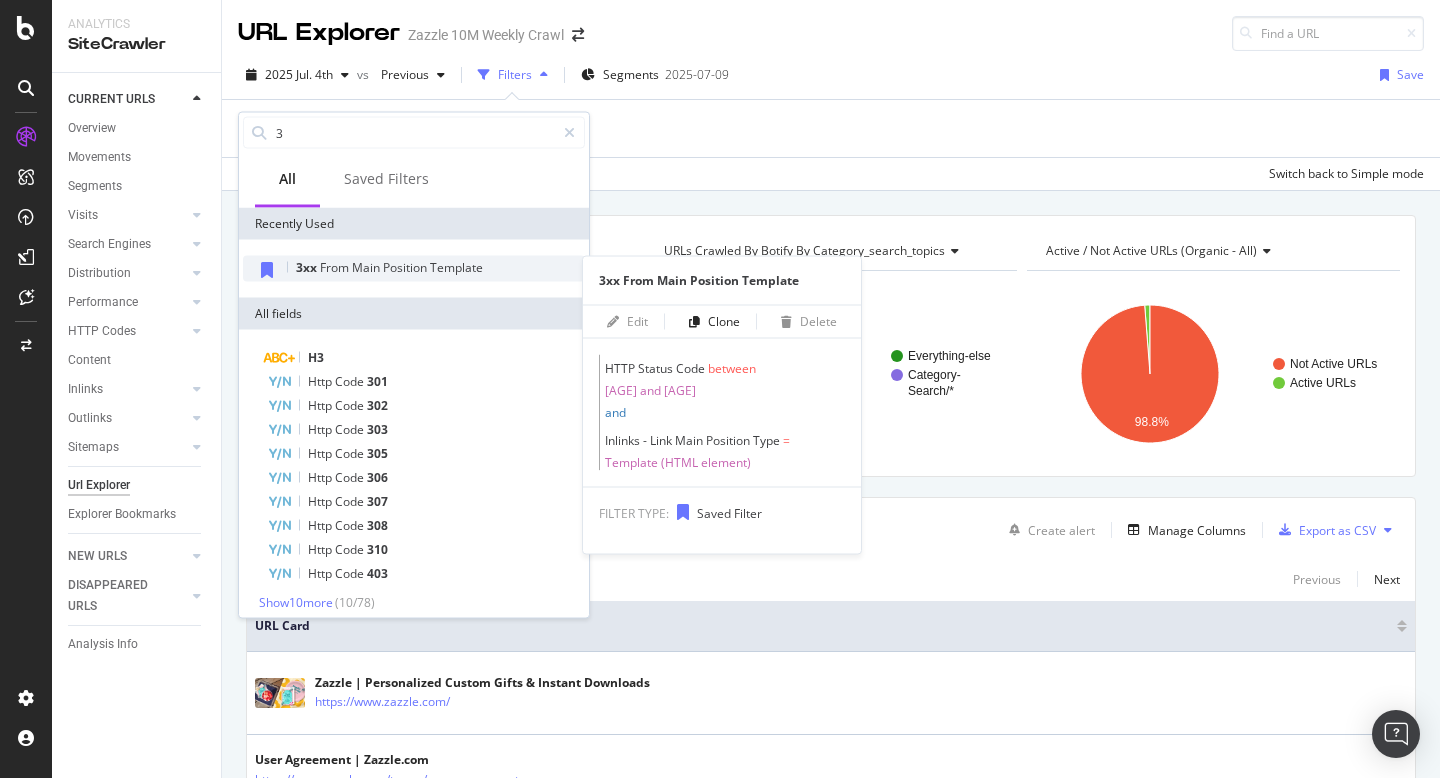 click on "3xx   From   Main   Position   Template" at bounding box center [414, 269] 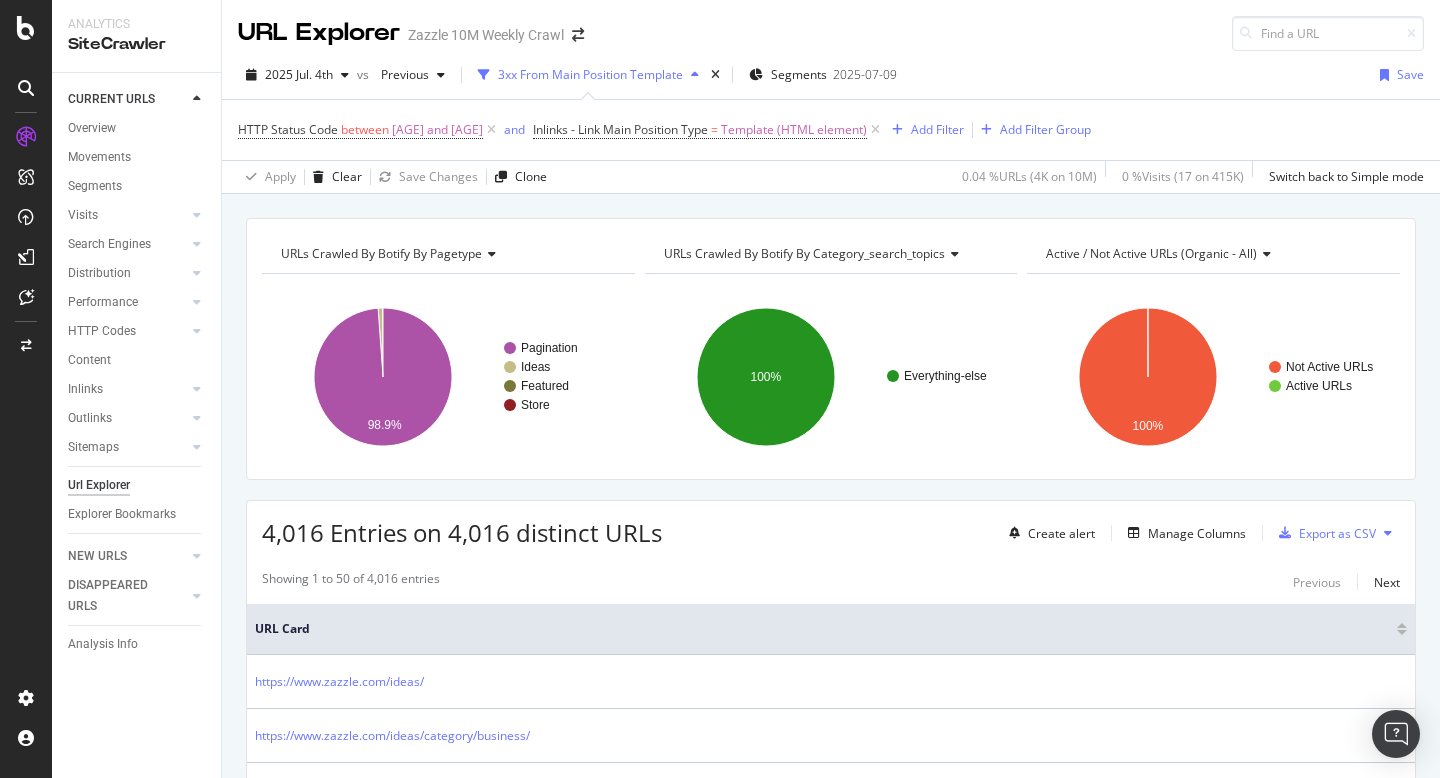 scroll, scrollTop: 526, scrollLeft: 0, axis: vertical 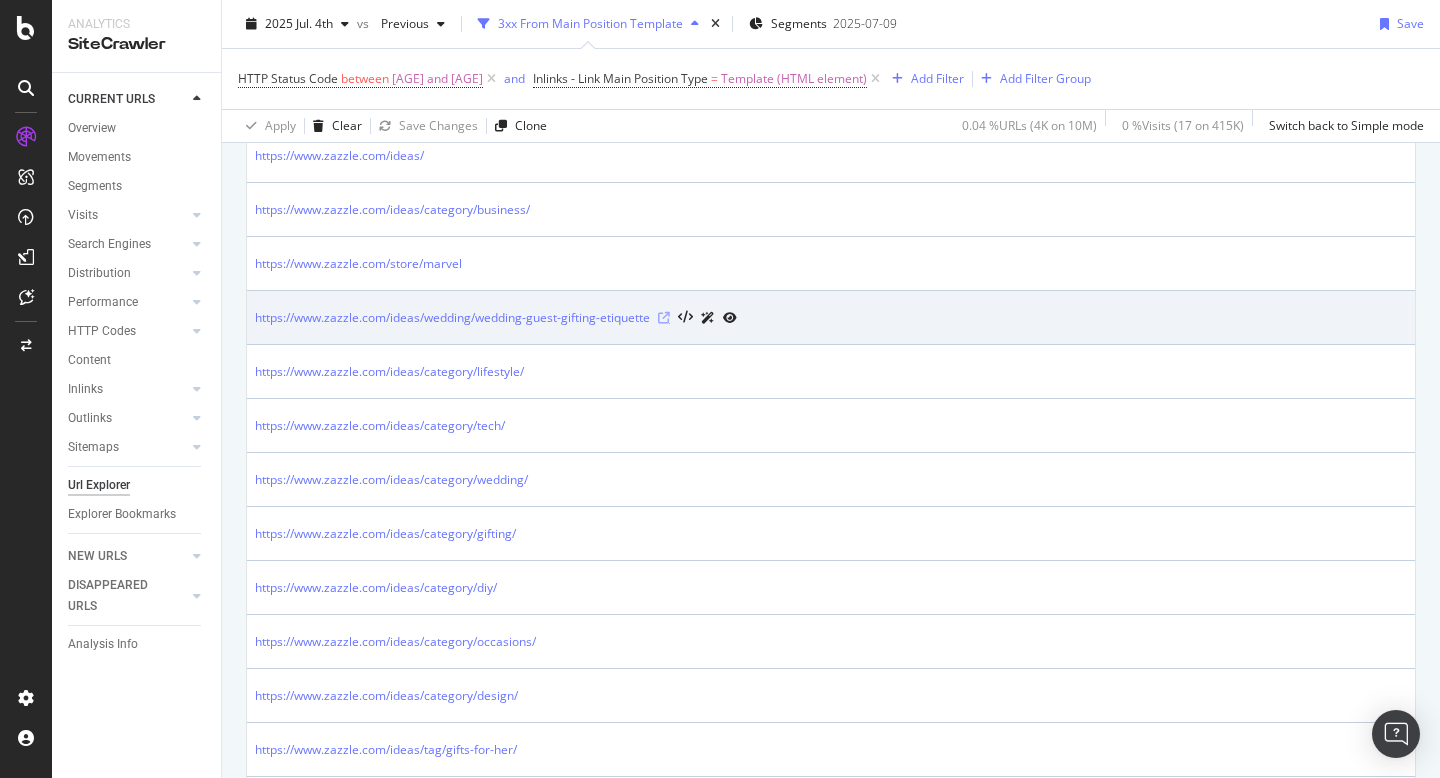 click at bounding box center (664, 318) 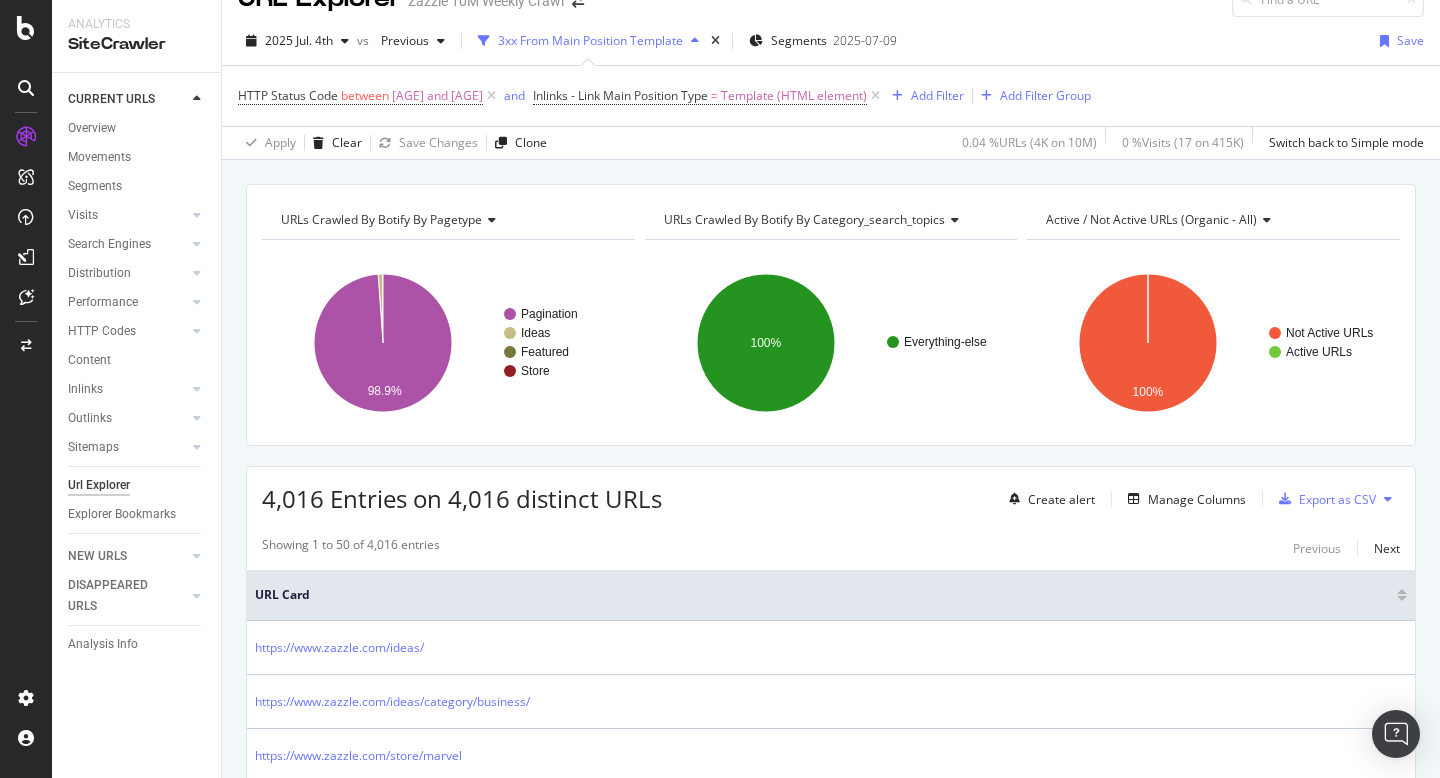scroll, scrollTop: 0, scrollLeft: 0, axis: both 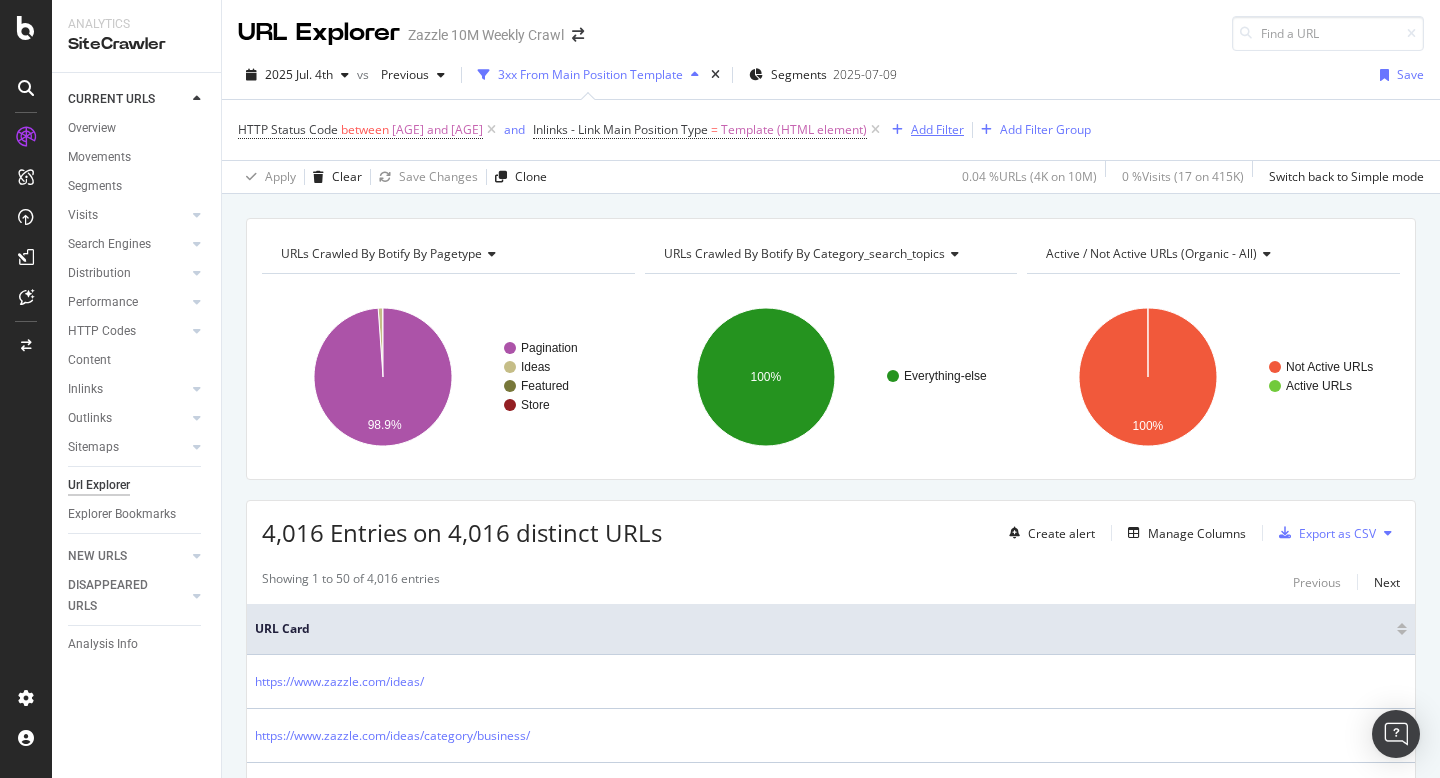click on "Add Filter" at bounding box center (937, 129) 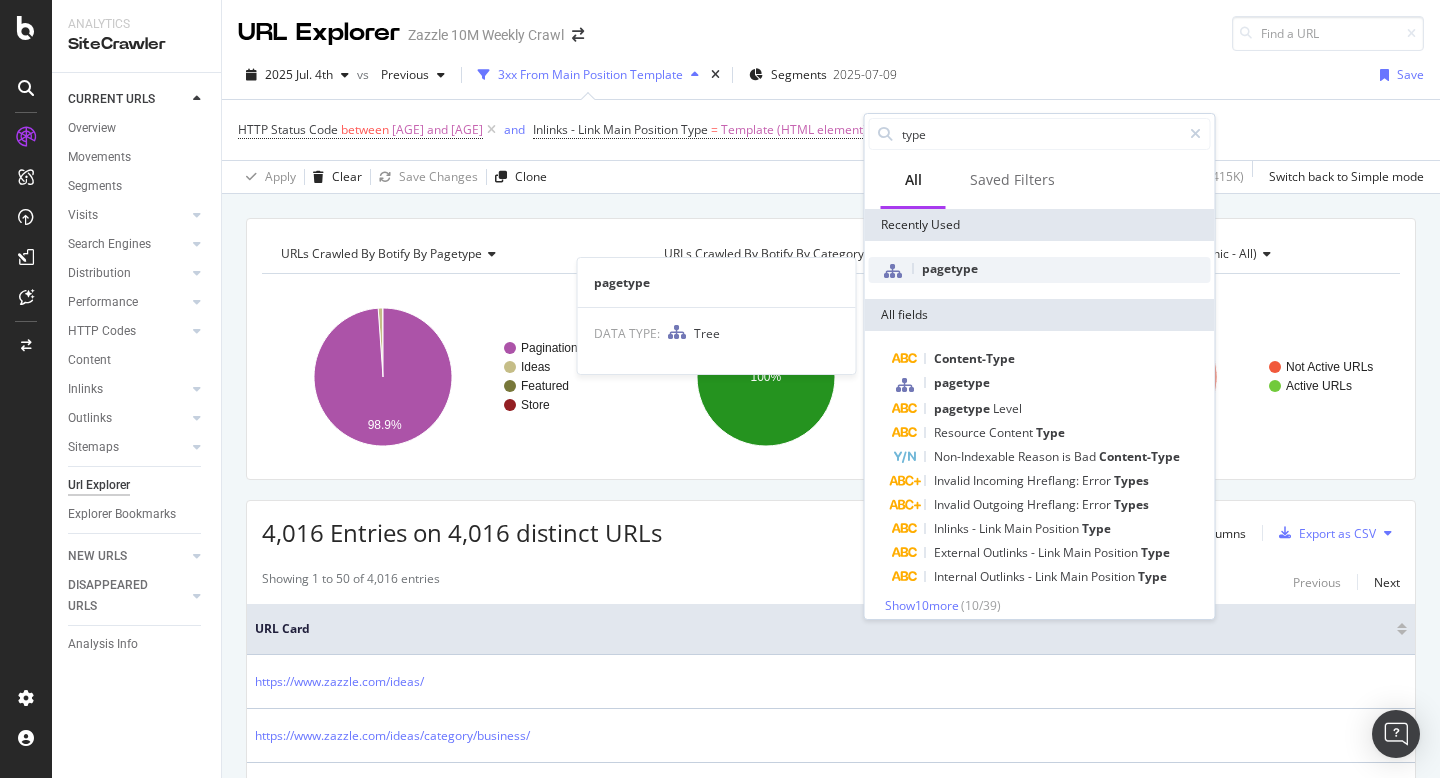 type on "type" 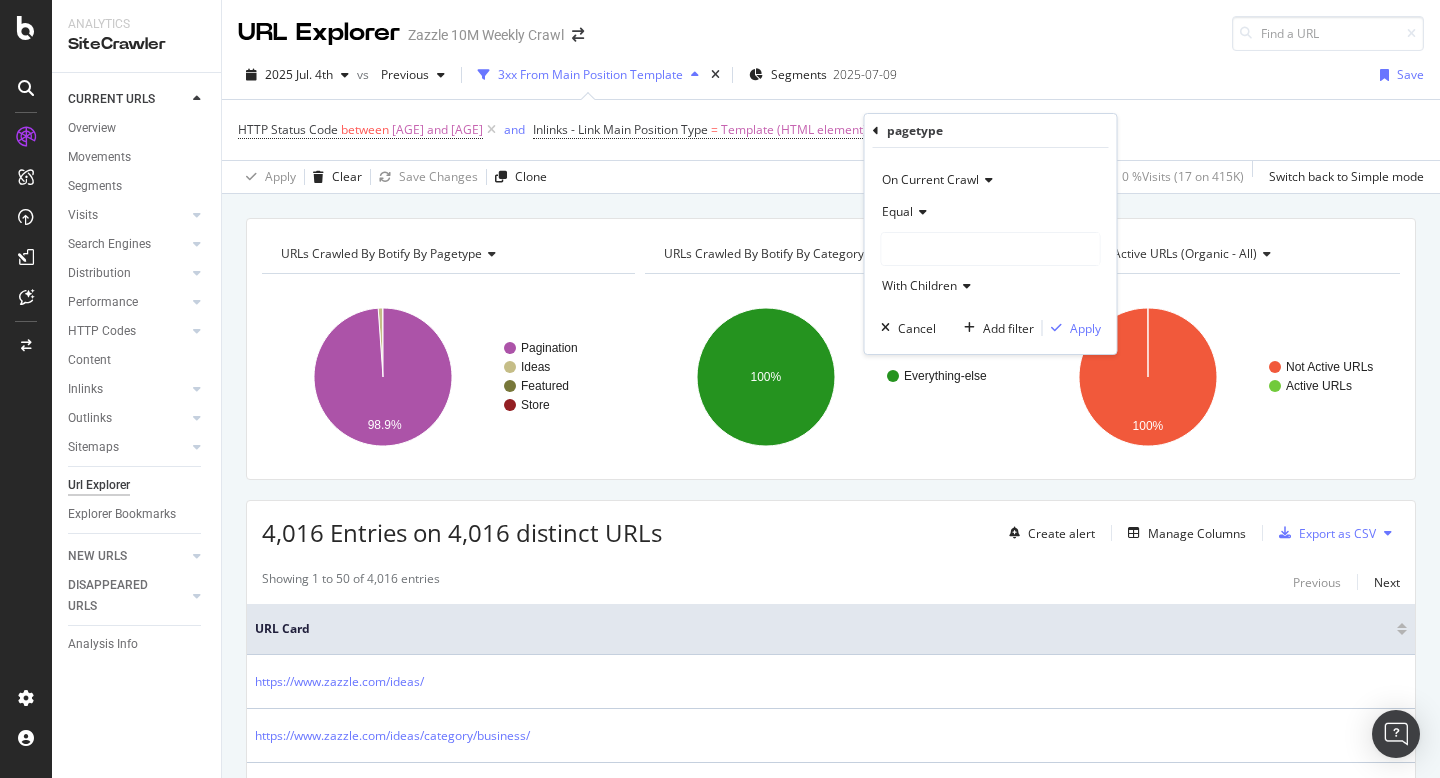 click at bounding box center (991, 249) 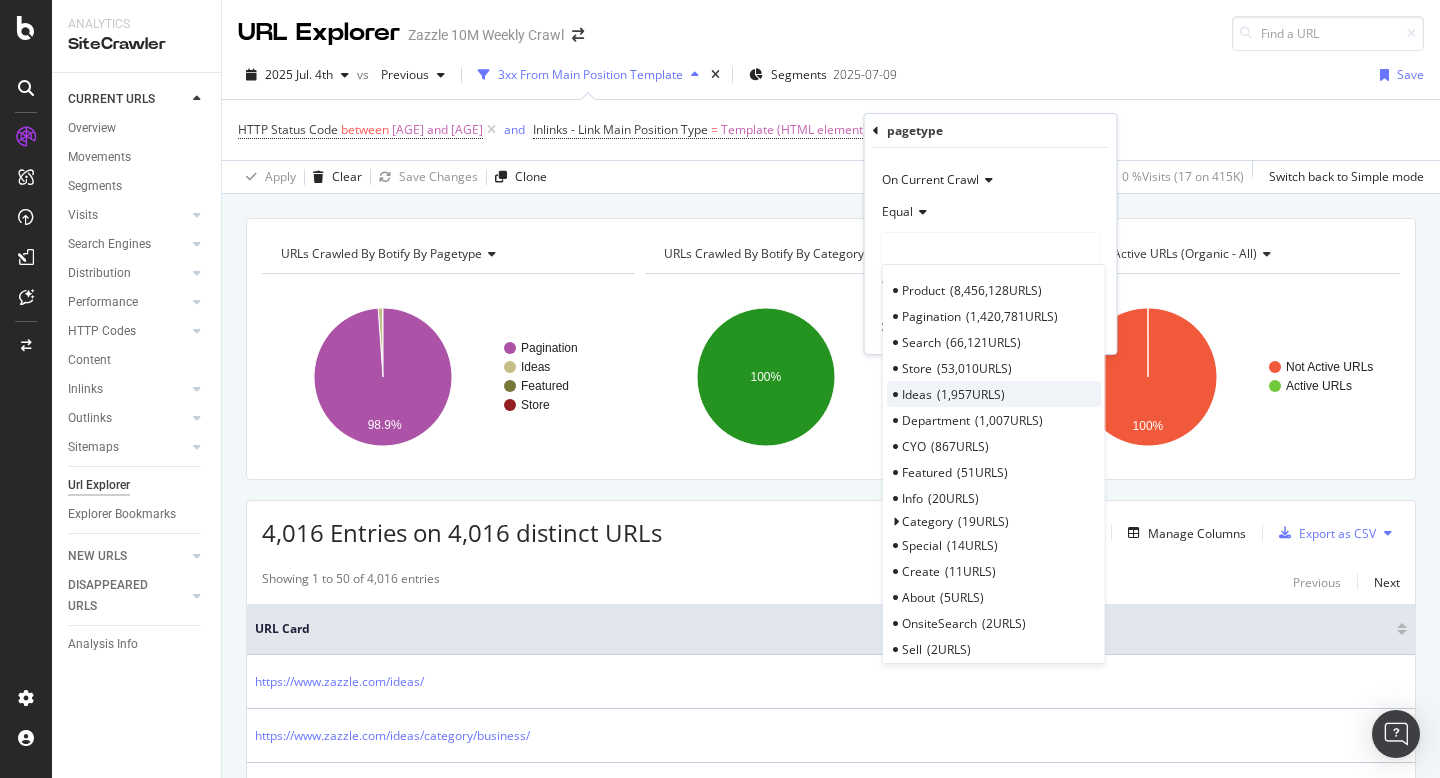 click on "1,957  URLS" at bounding box center [971, 394] 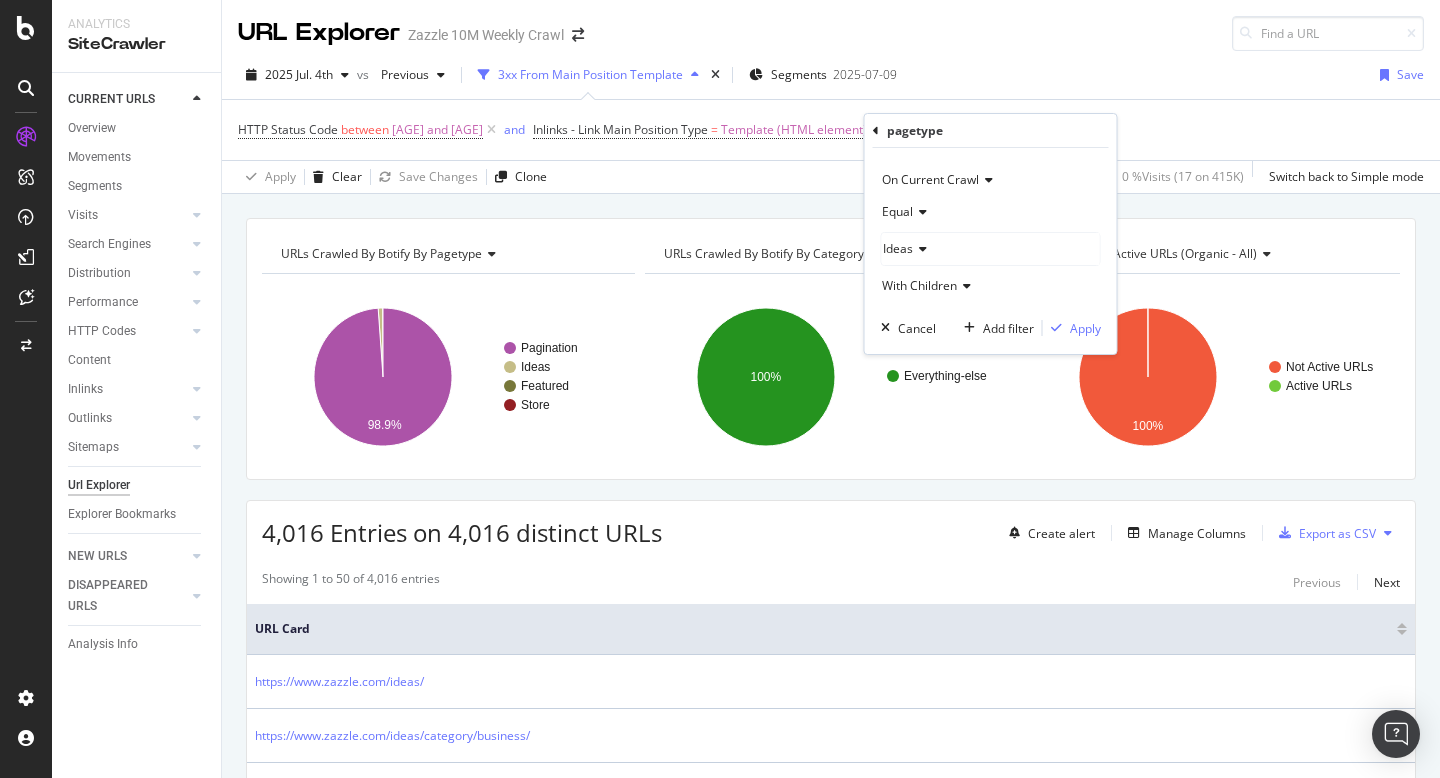 click at bounding box center [920, 212] 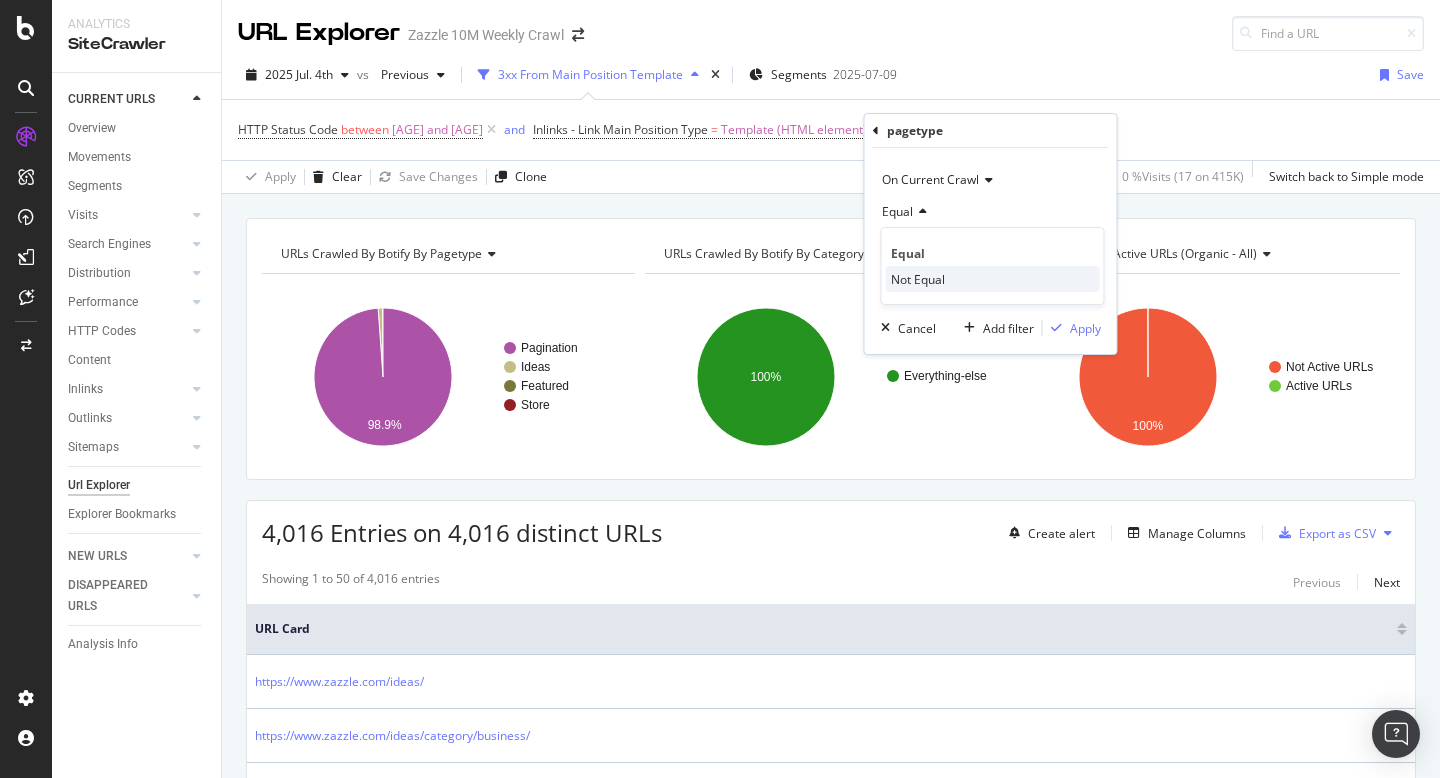 click on "Not Equal" at bounding box center (918, 279) 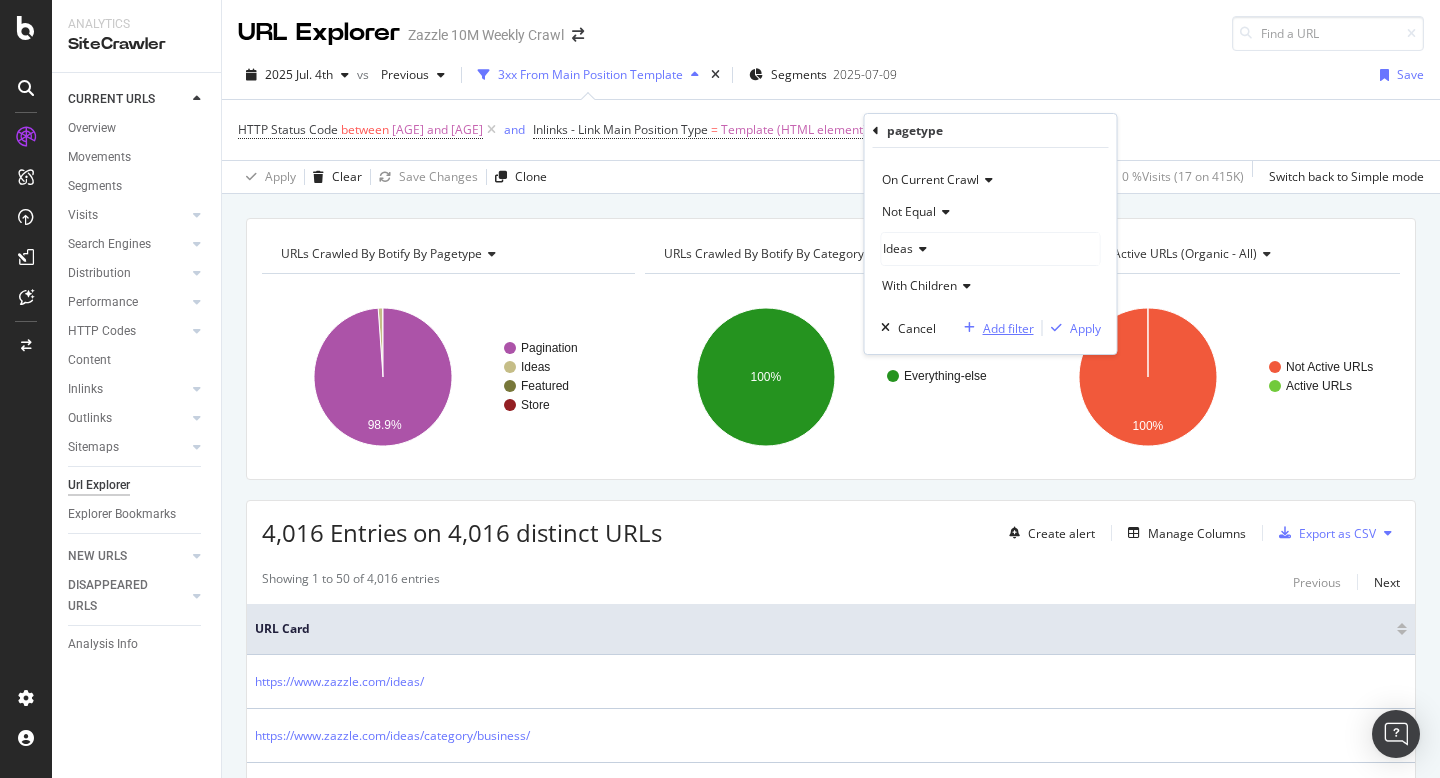 click on "Add filter" at bounding box center [1008, 328] 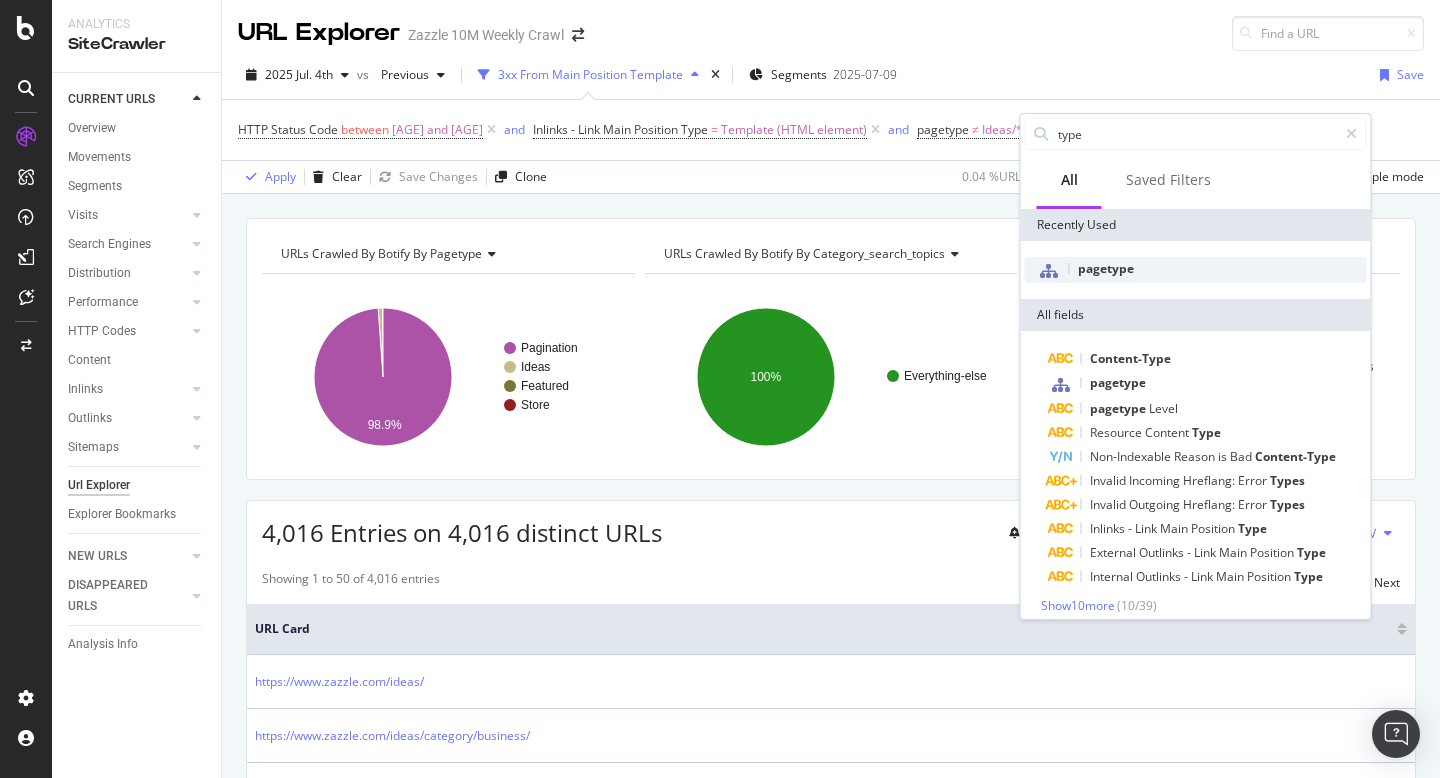 click on "pagetype" at bounding box center (1106, 268) 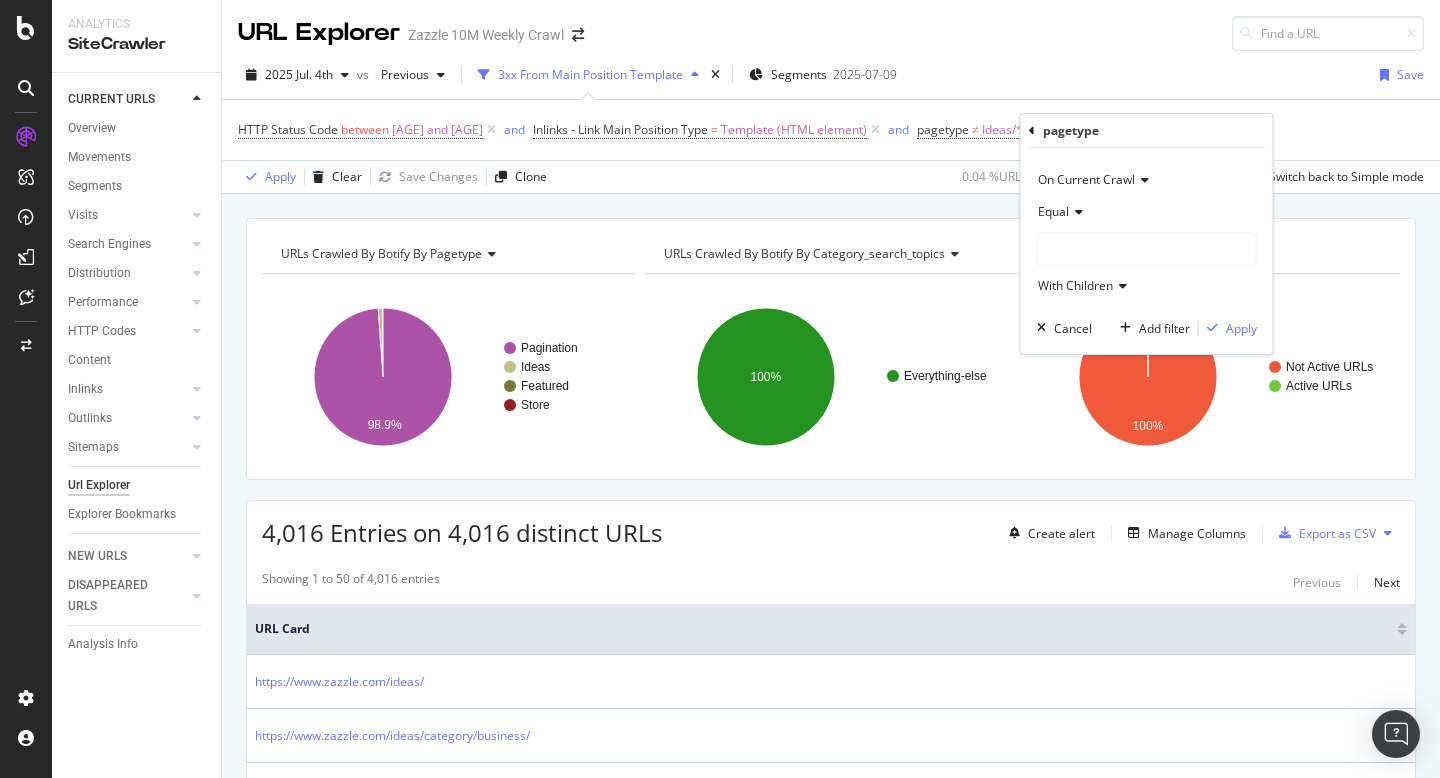 click on "Equal" at bounding box center (1147, 212) 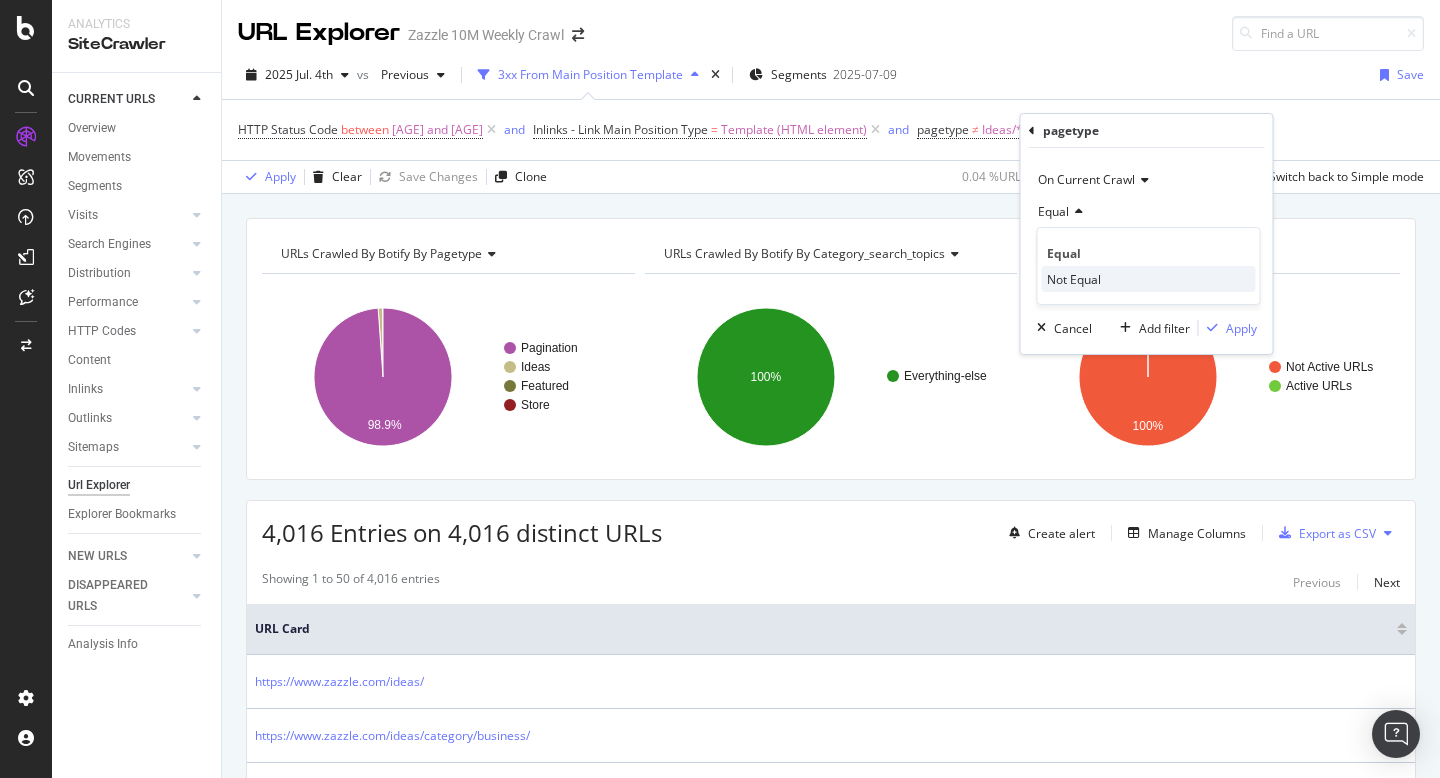 click on "Not Equal" at bounding box center [1074, 279] 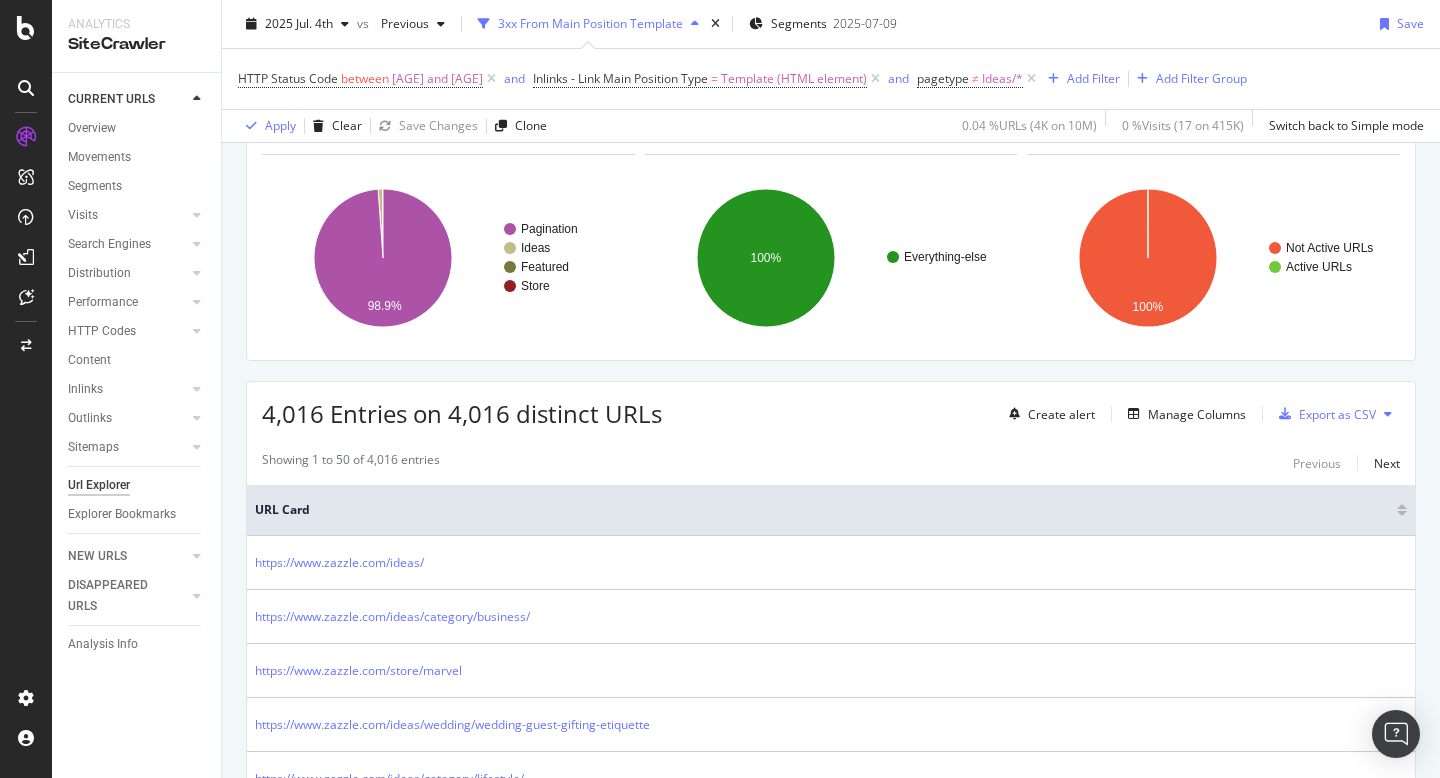 scroll, scrollTop: 0, scrollLeft: 0, axis: both 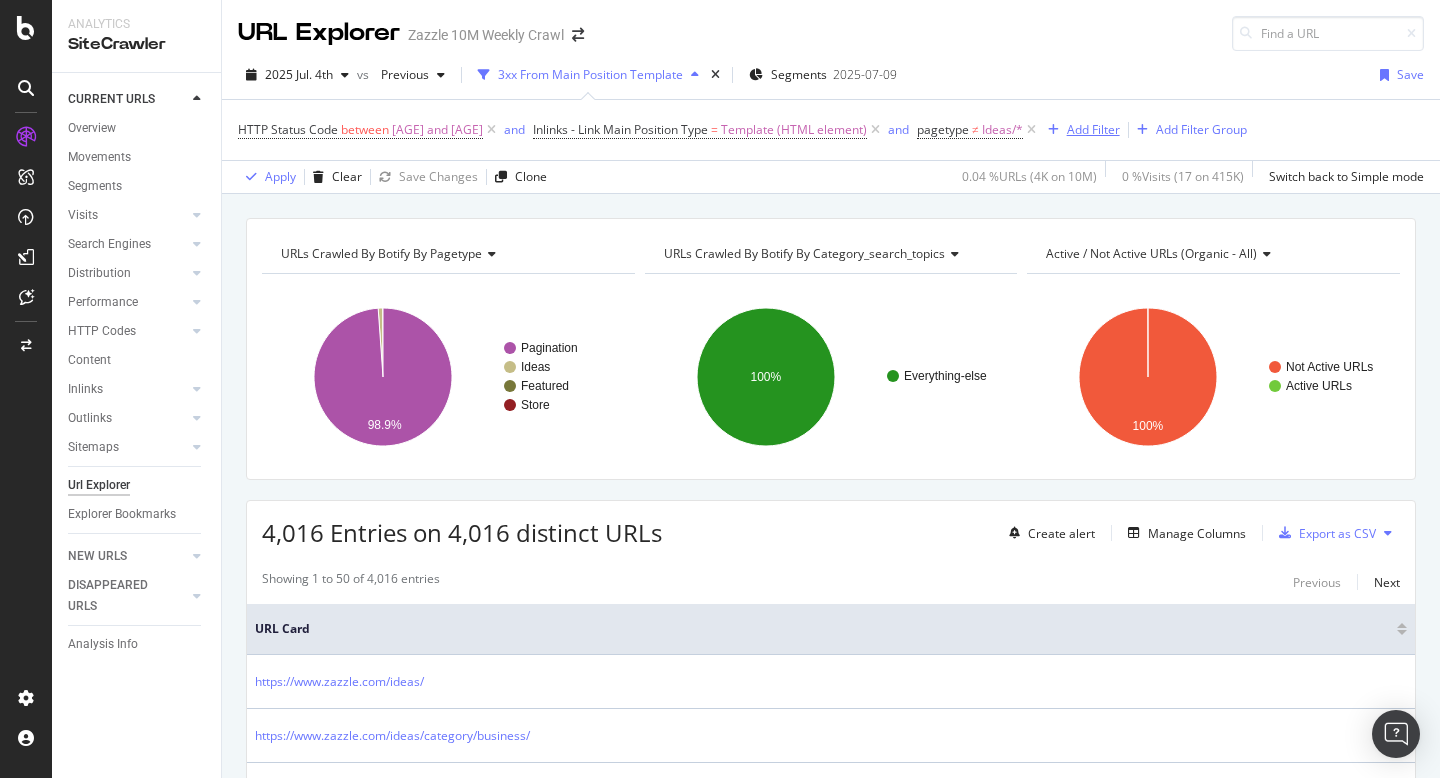 click on "Add Filter" at bounding box center (1080, 130) 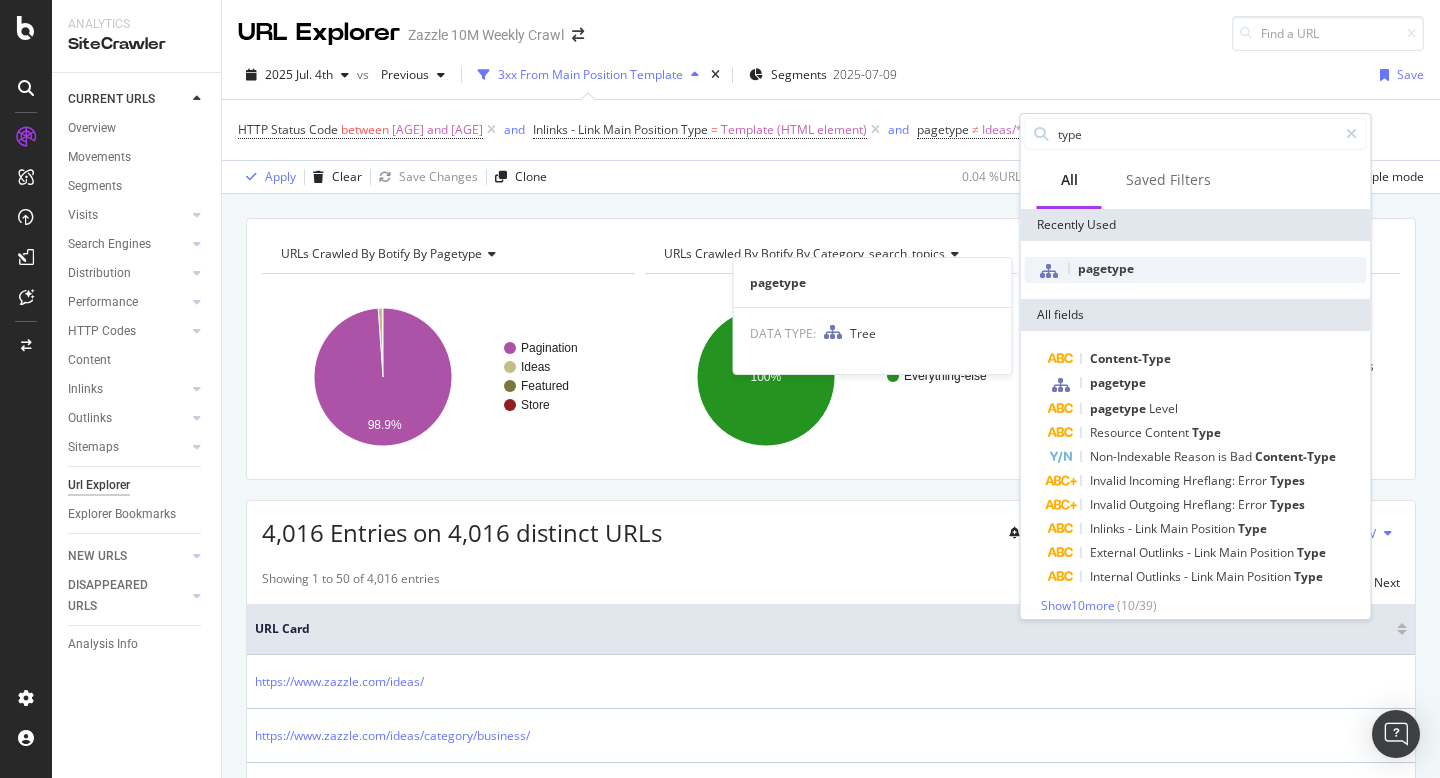 click on "pagetype" at bounding box center (1196, 270) 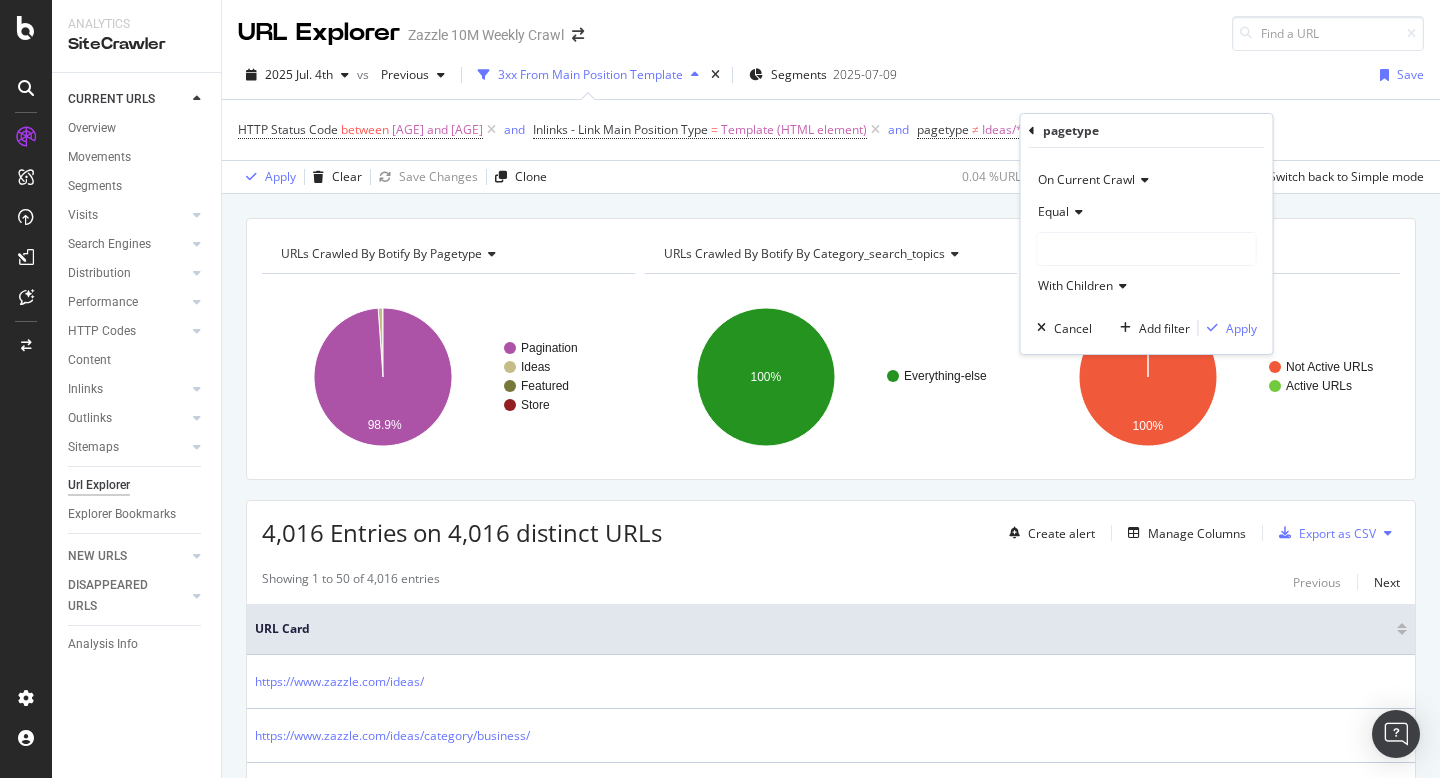 click at bounding box center (1147, 249) 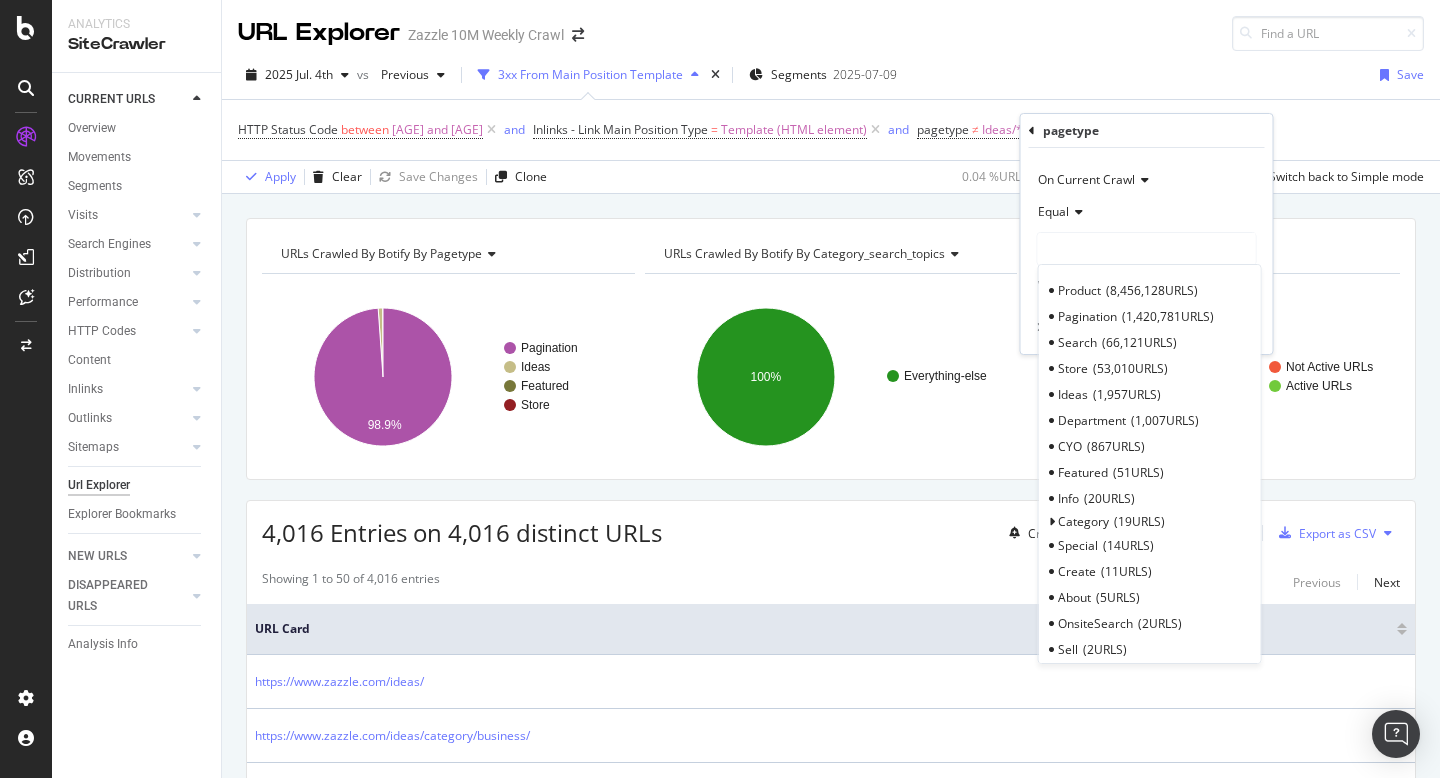 click on "Equal" at bounding box center [1147, 212] 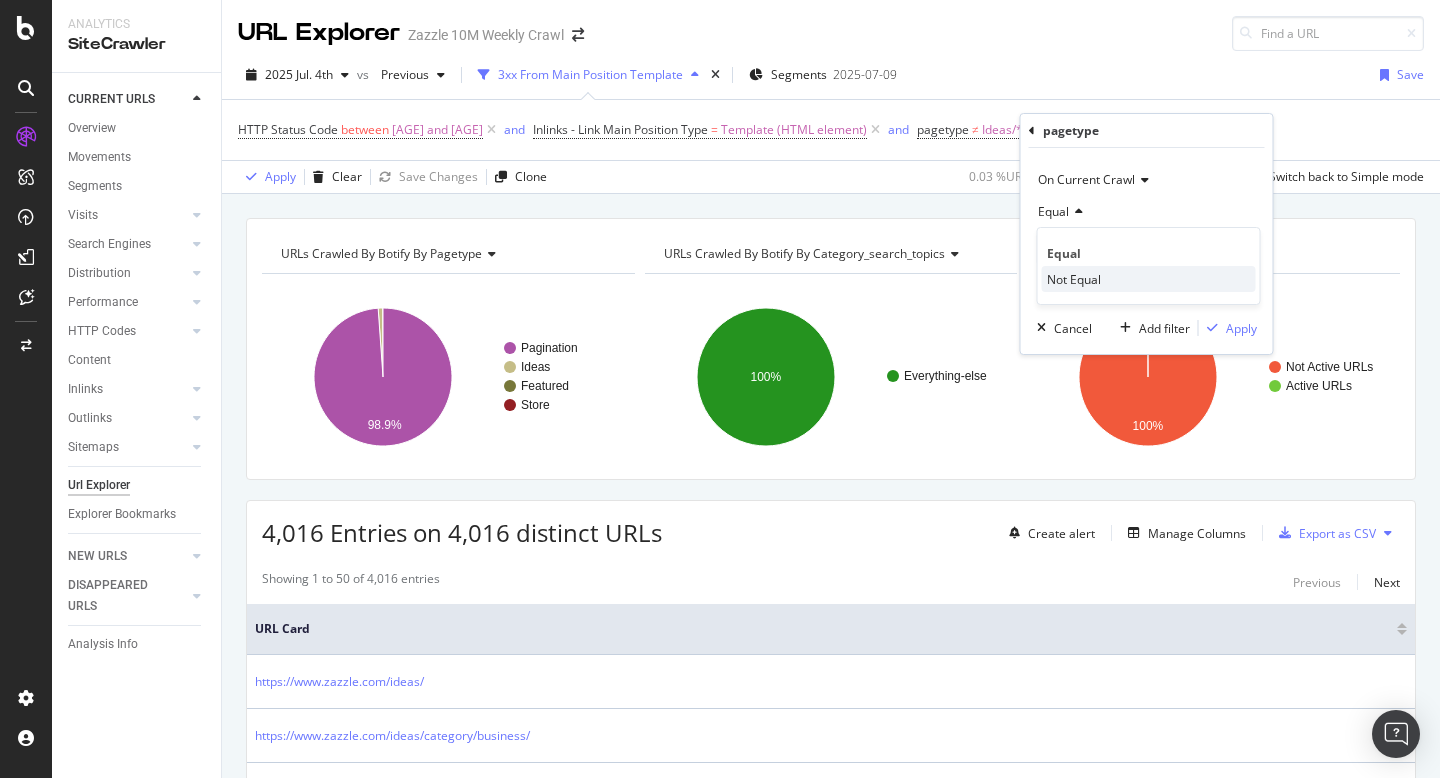 click on "Not Equal" at bounding box center (1074, 279) 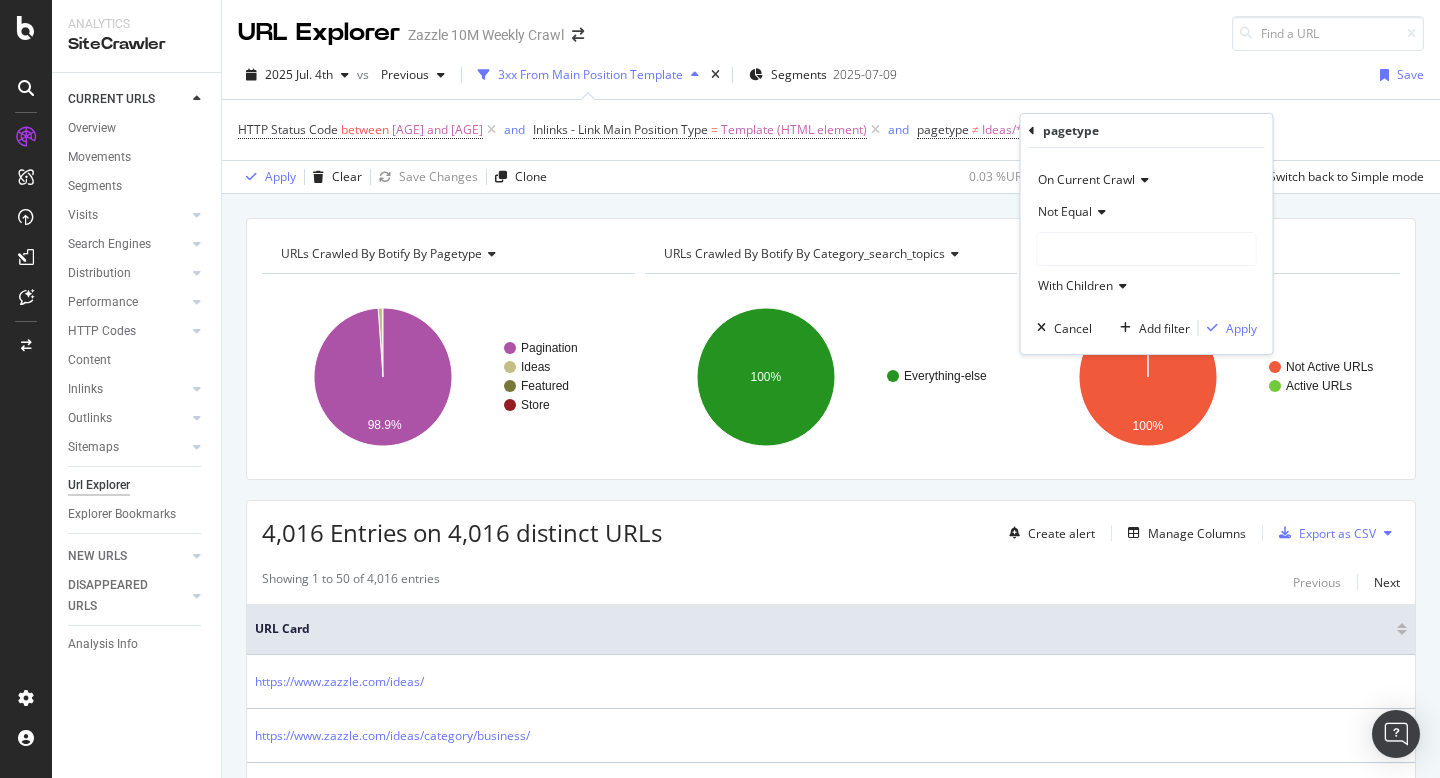 click at bounding box center (1147, 249) 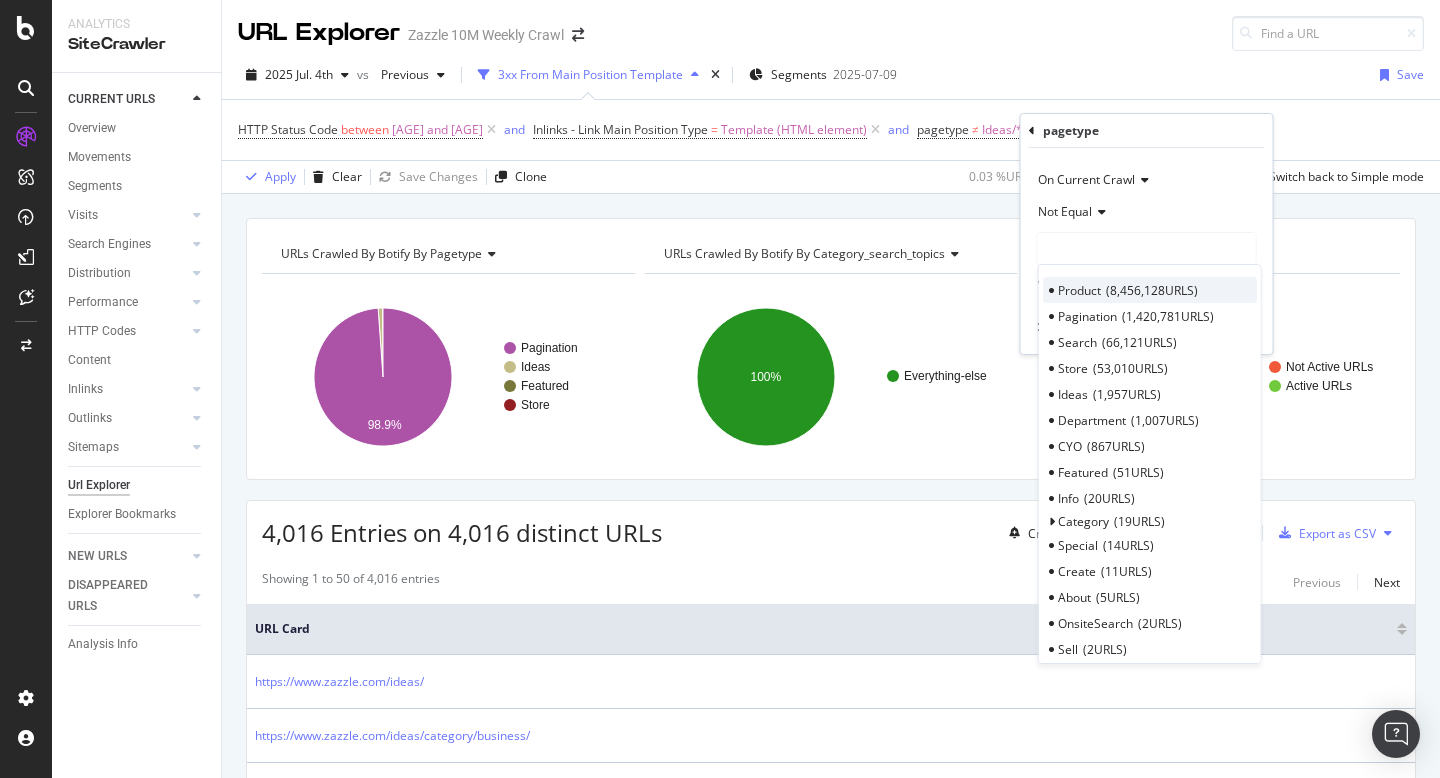 click on "Product" at bounding box center [1079, 290] 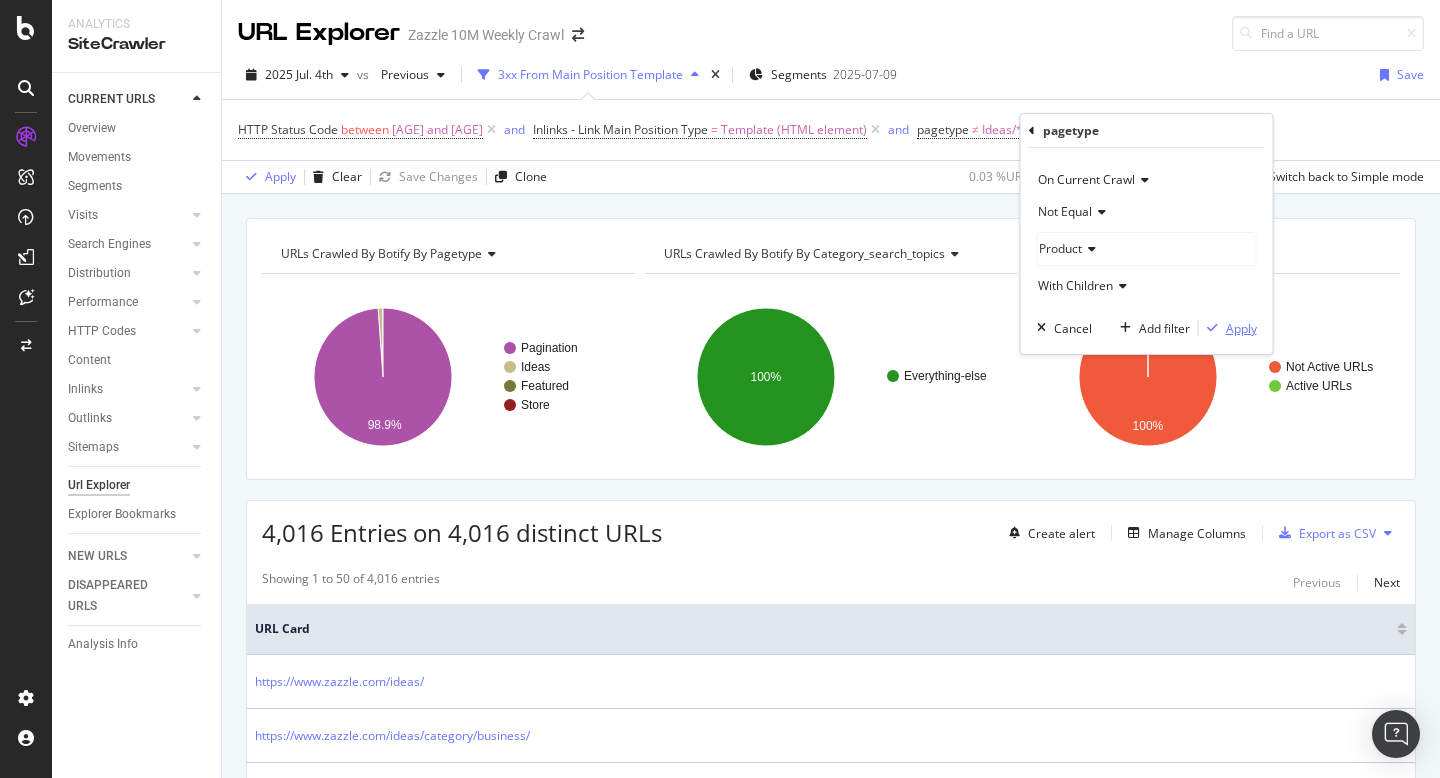 click on "Apply" at bounding box center (1241, 328) 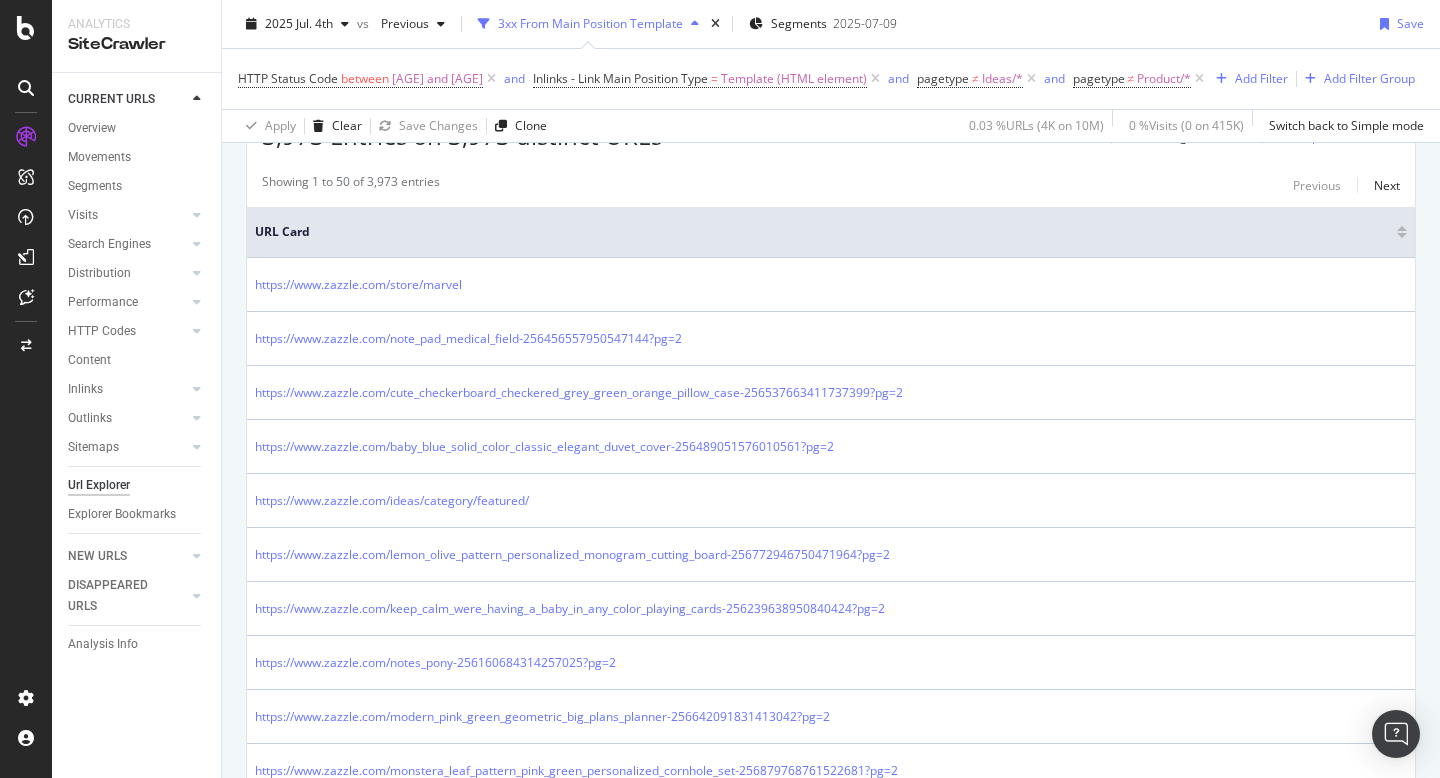 scroll, scrollTop: 529, scrollLeft: 0, axis: vertical 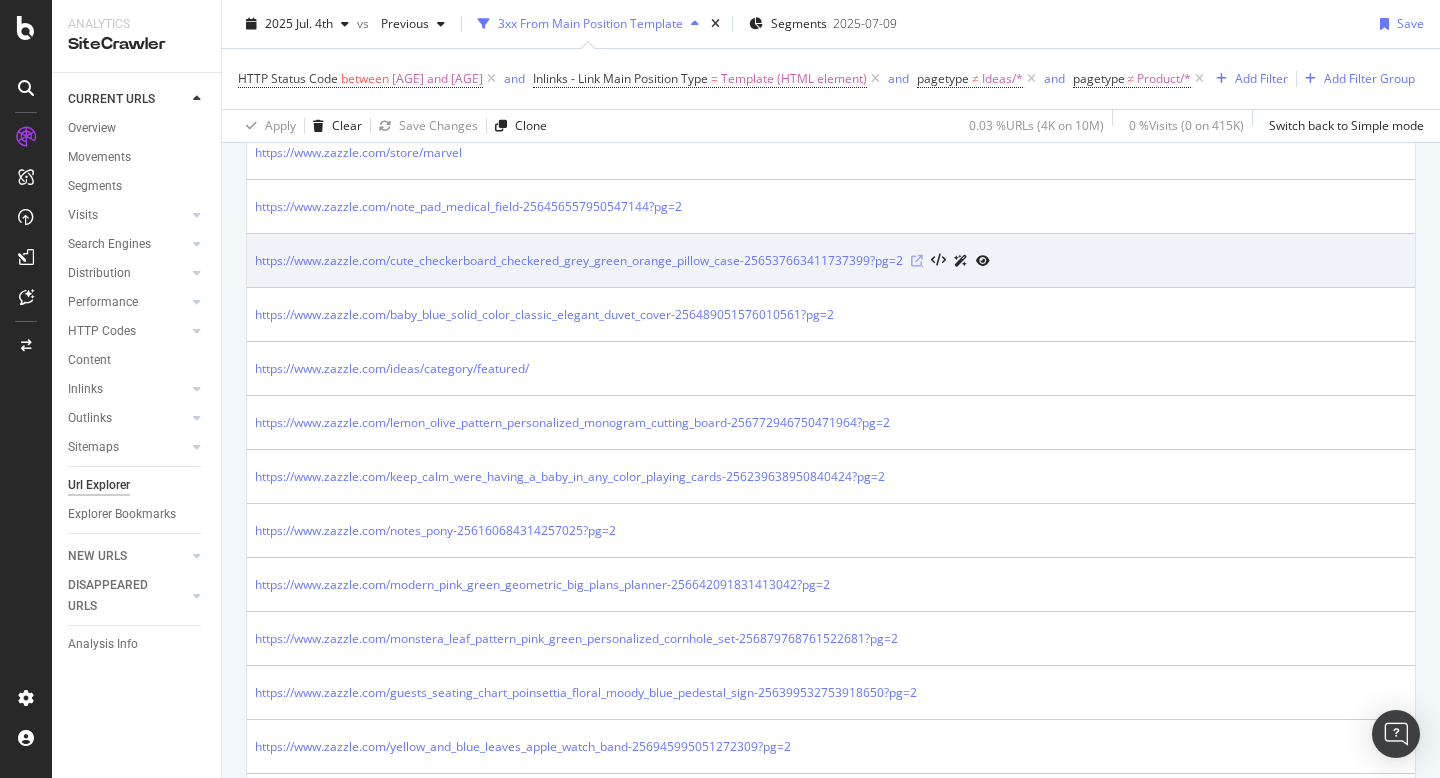 click at bounding box center (917, 261) 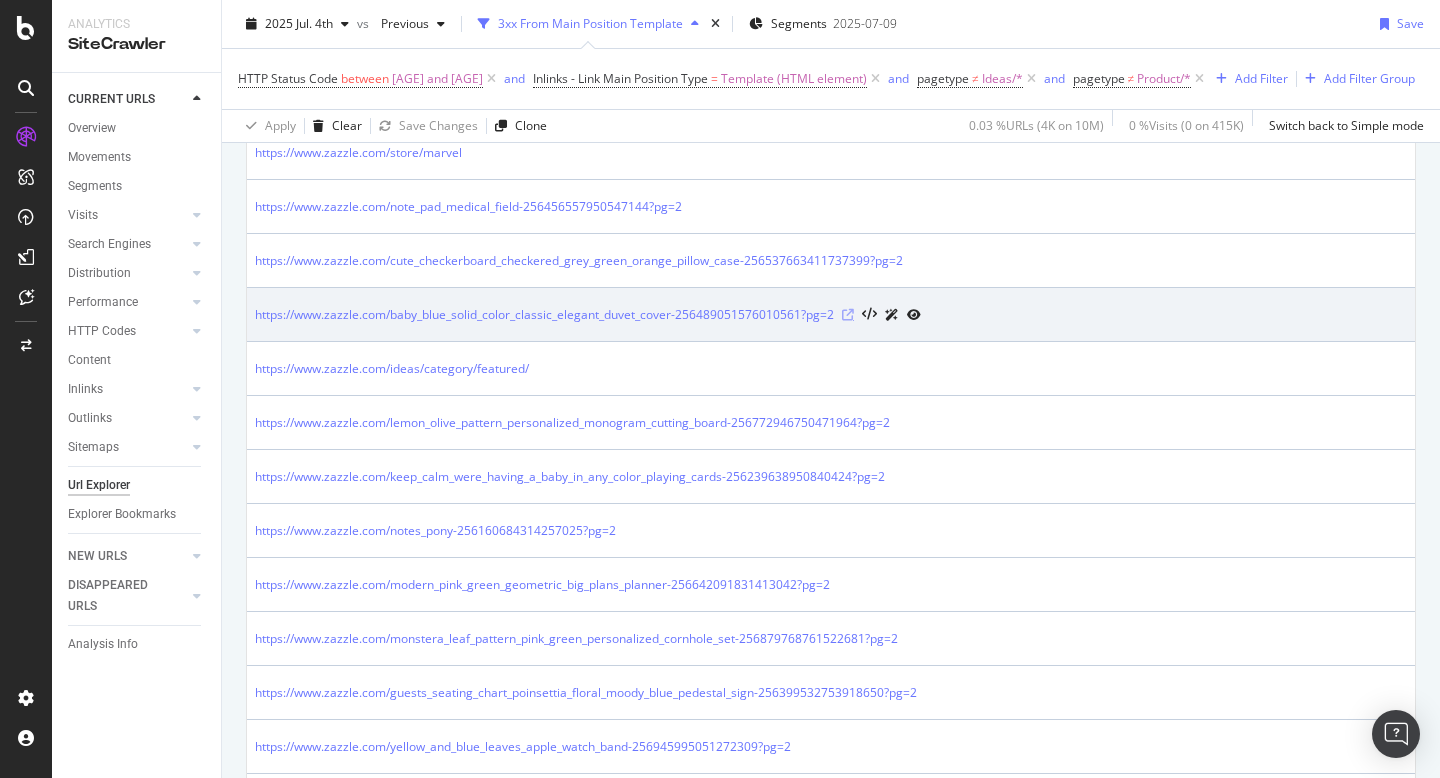 click at bounding box center [848, 315] 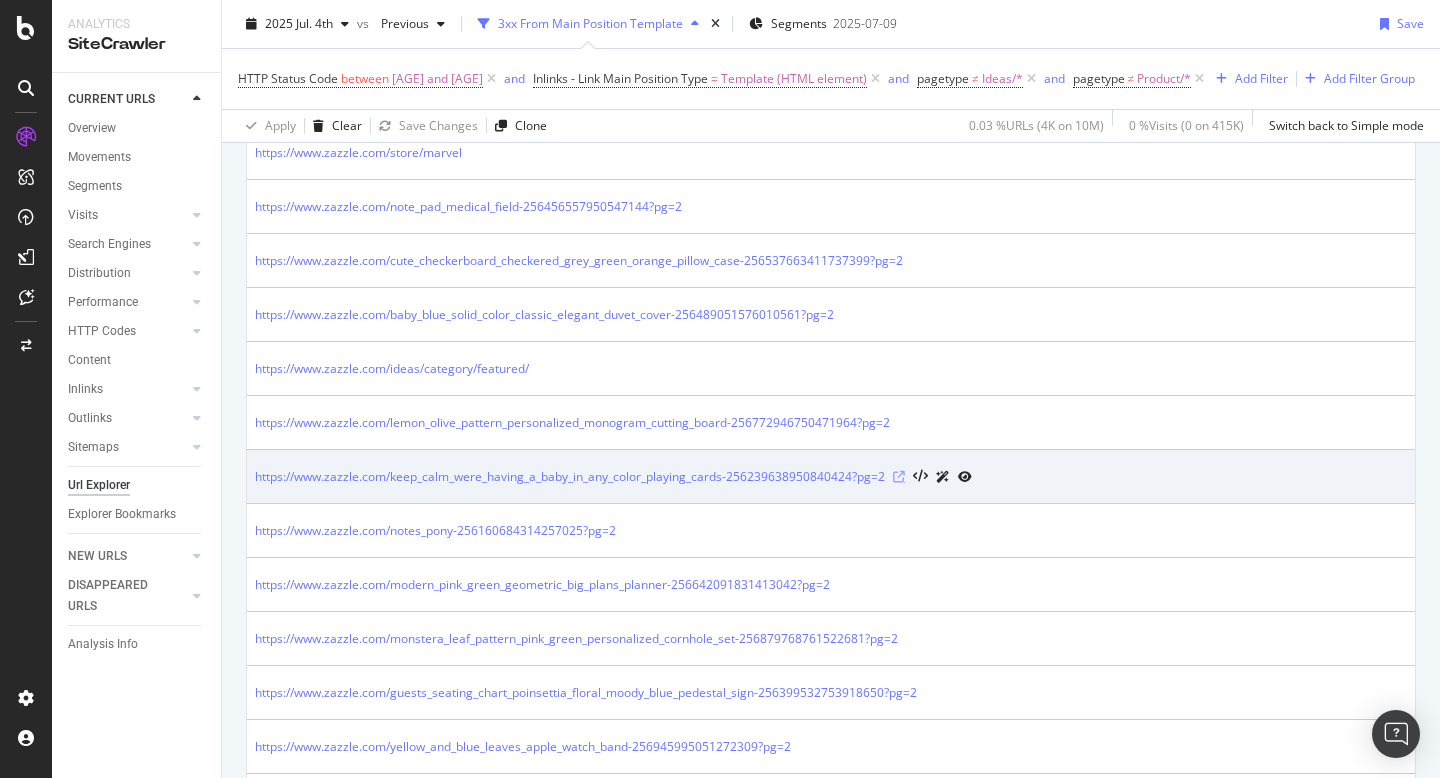 click at bounding box center (899, 477) 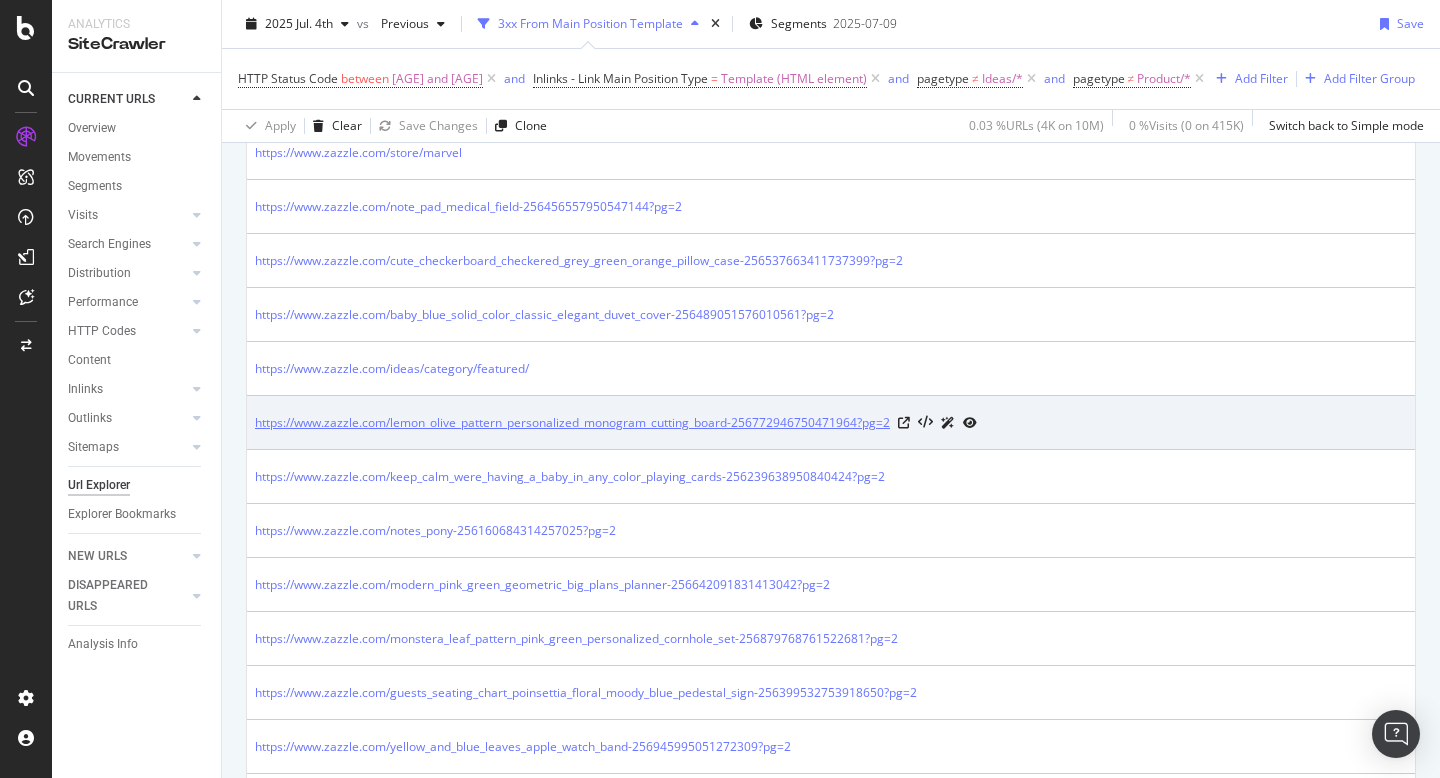 click on "https://www.zazzle.com/lemon_olive_pattern_personalized_monogram_cutting_board-256772946750471964?pg=2" at bounding box center [572, 423] 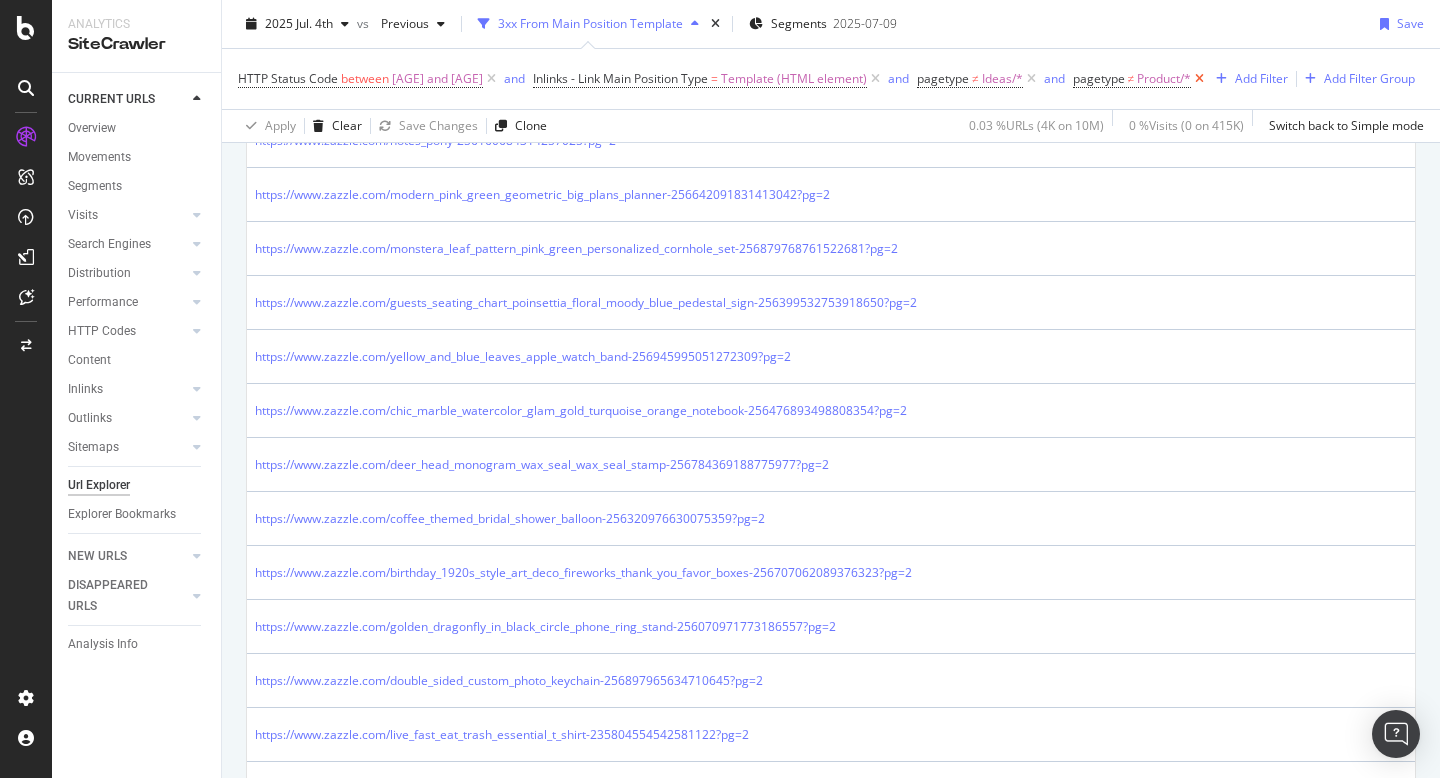 scroll, scrollTop: 522, scrollLeft: 0, axis: vertical 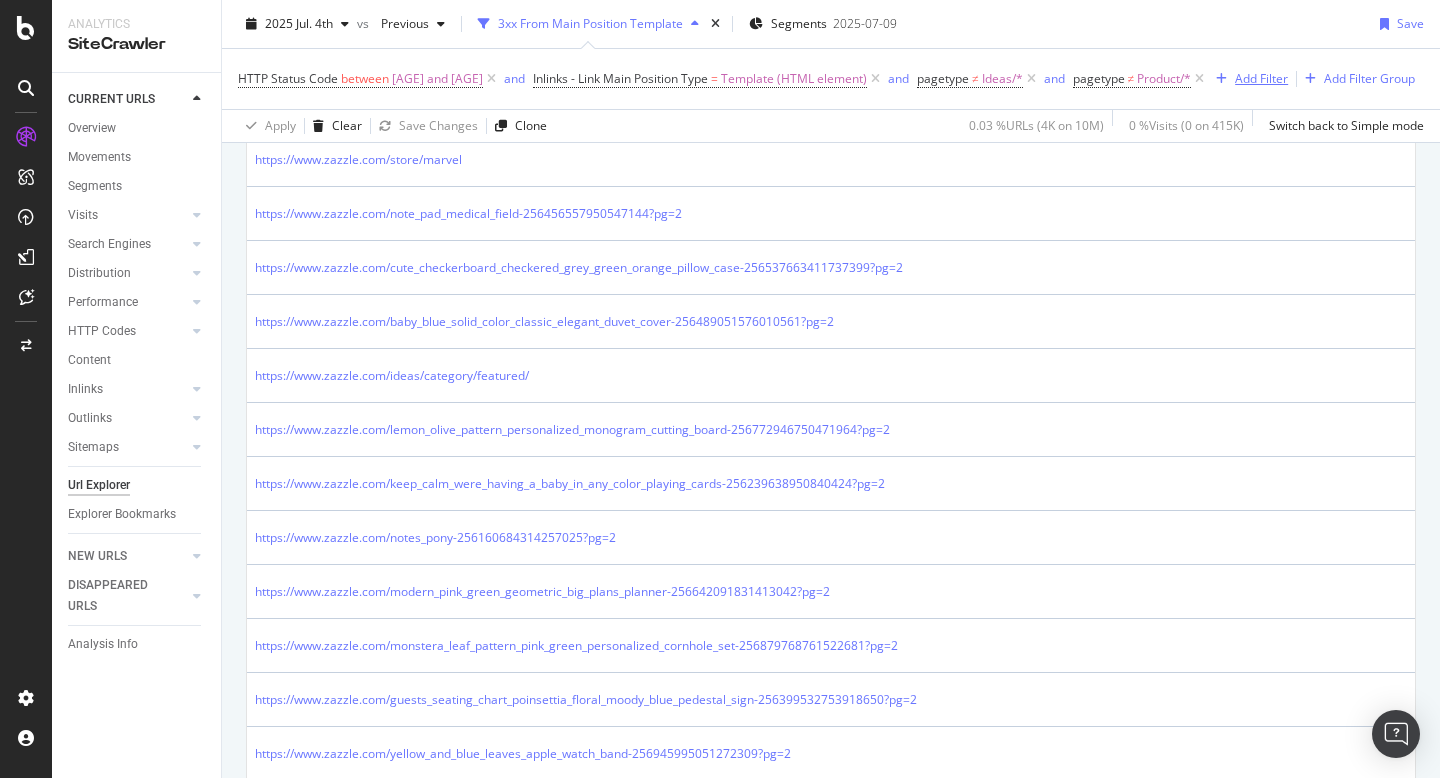 click at bounding box center (1221, 79) 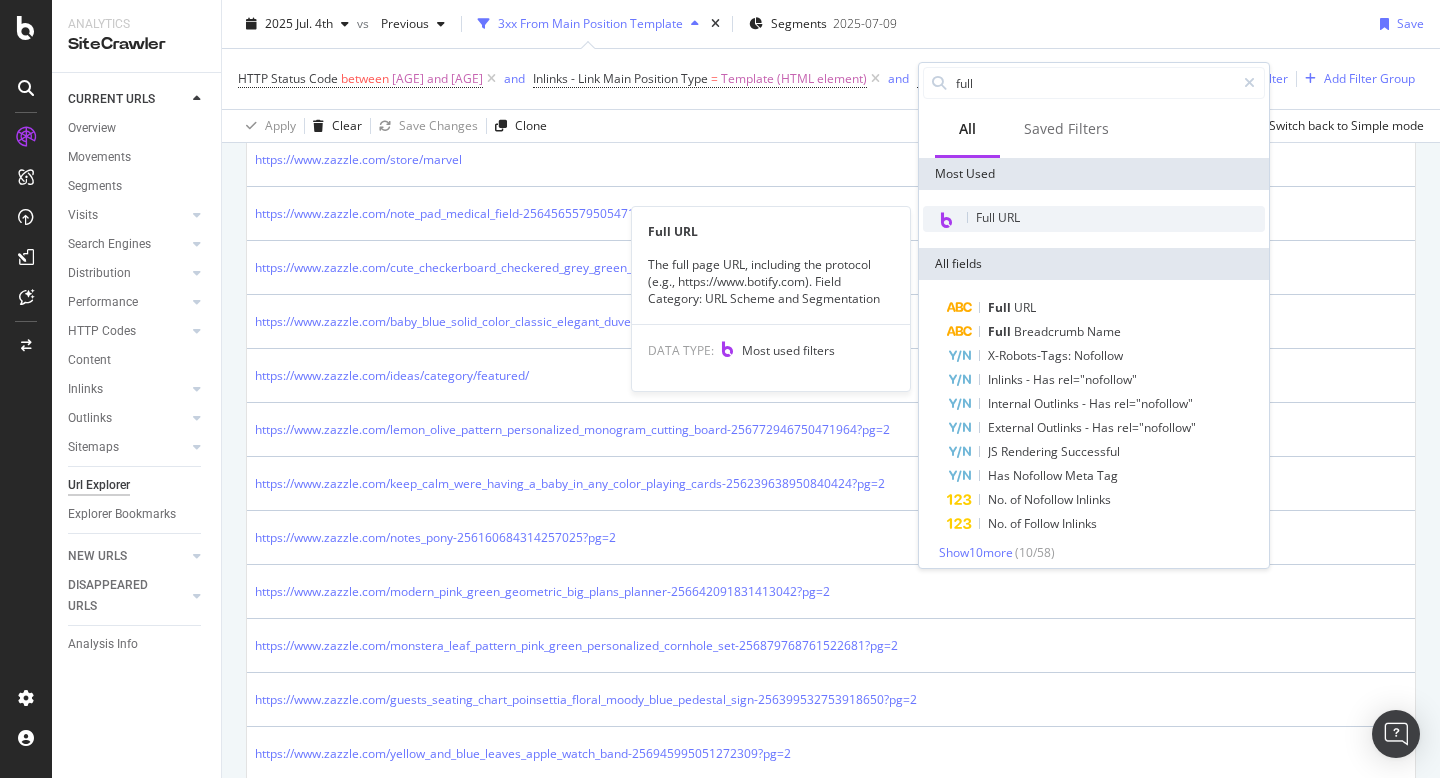 type on "full" 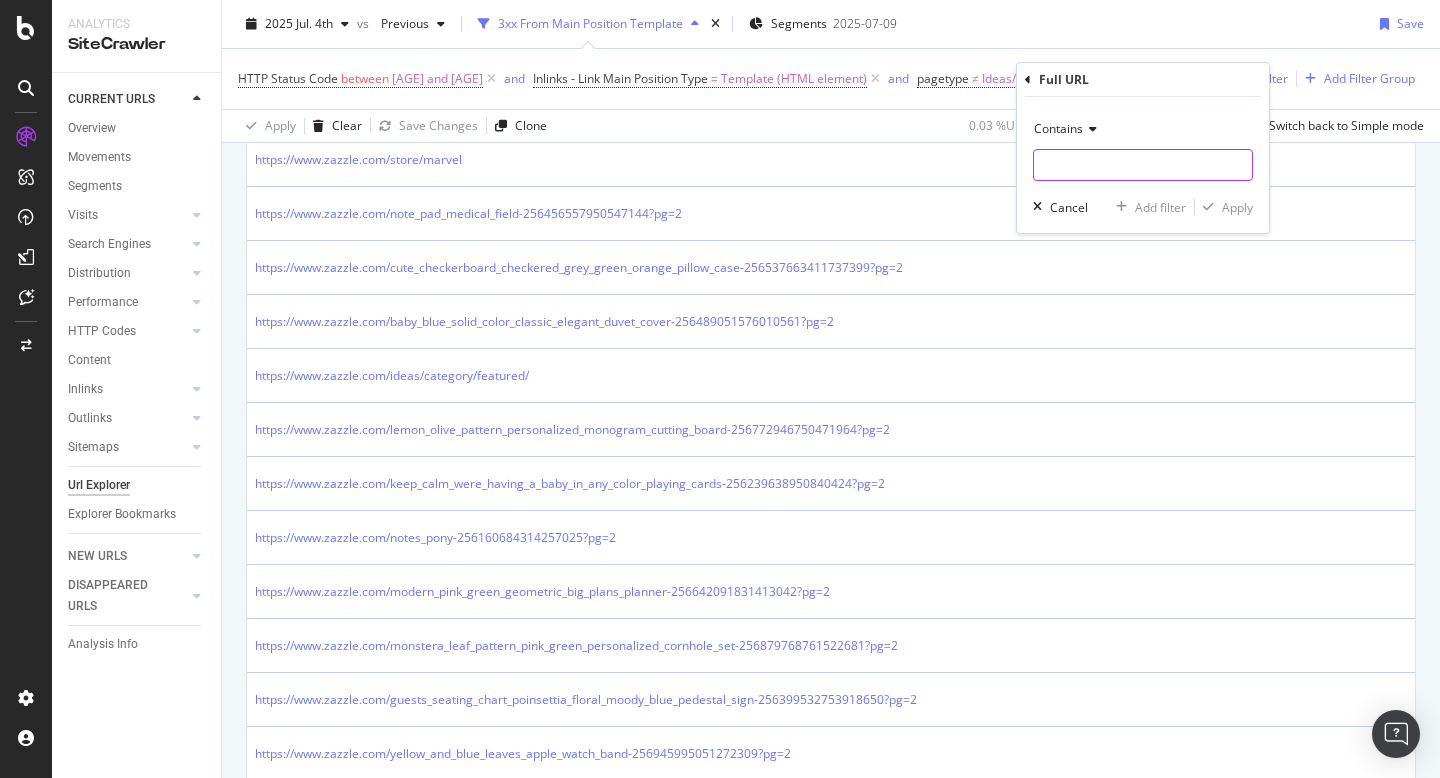 click at bounding box center [1143, 165] 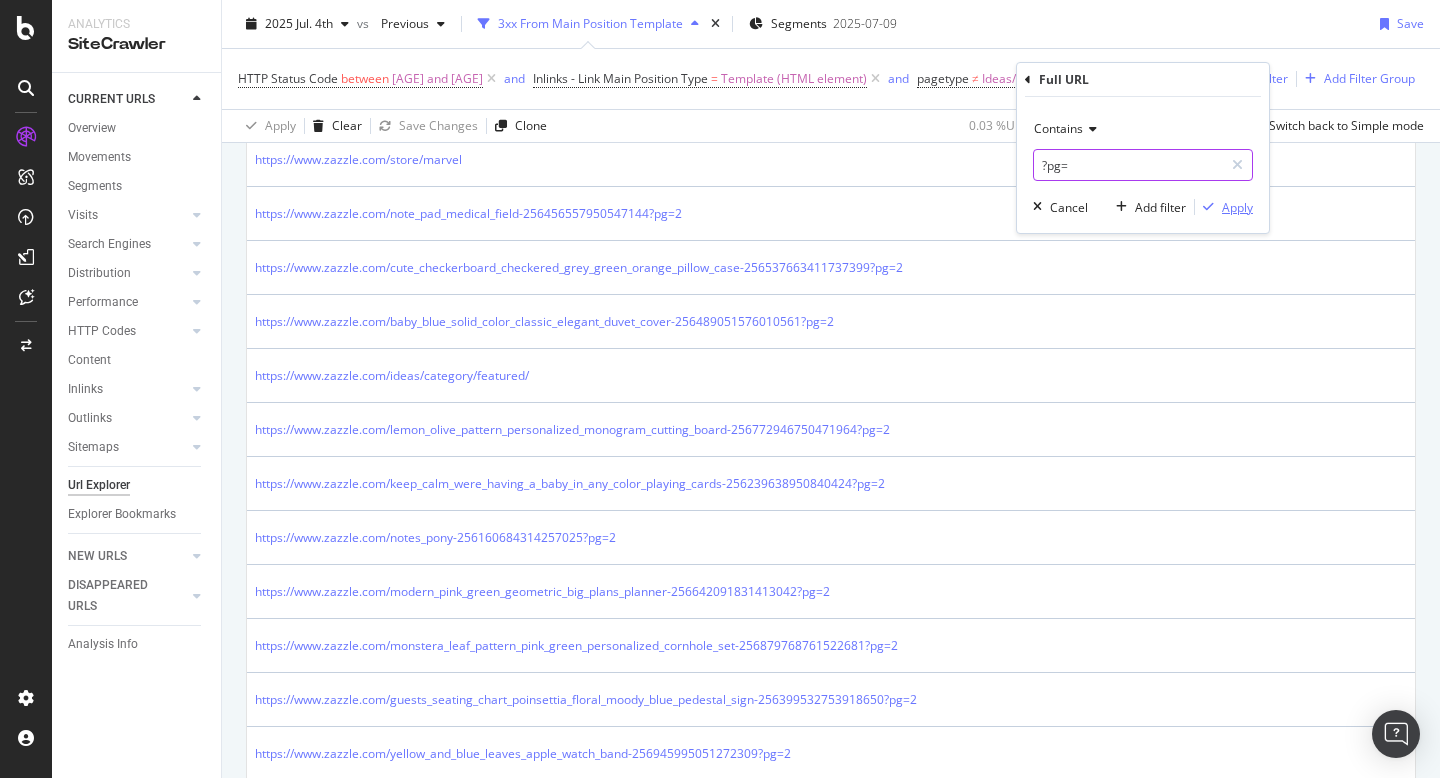 type on "?pg=" 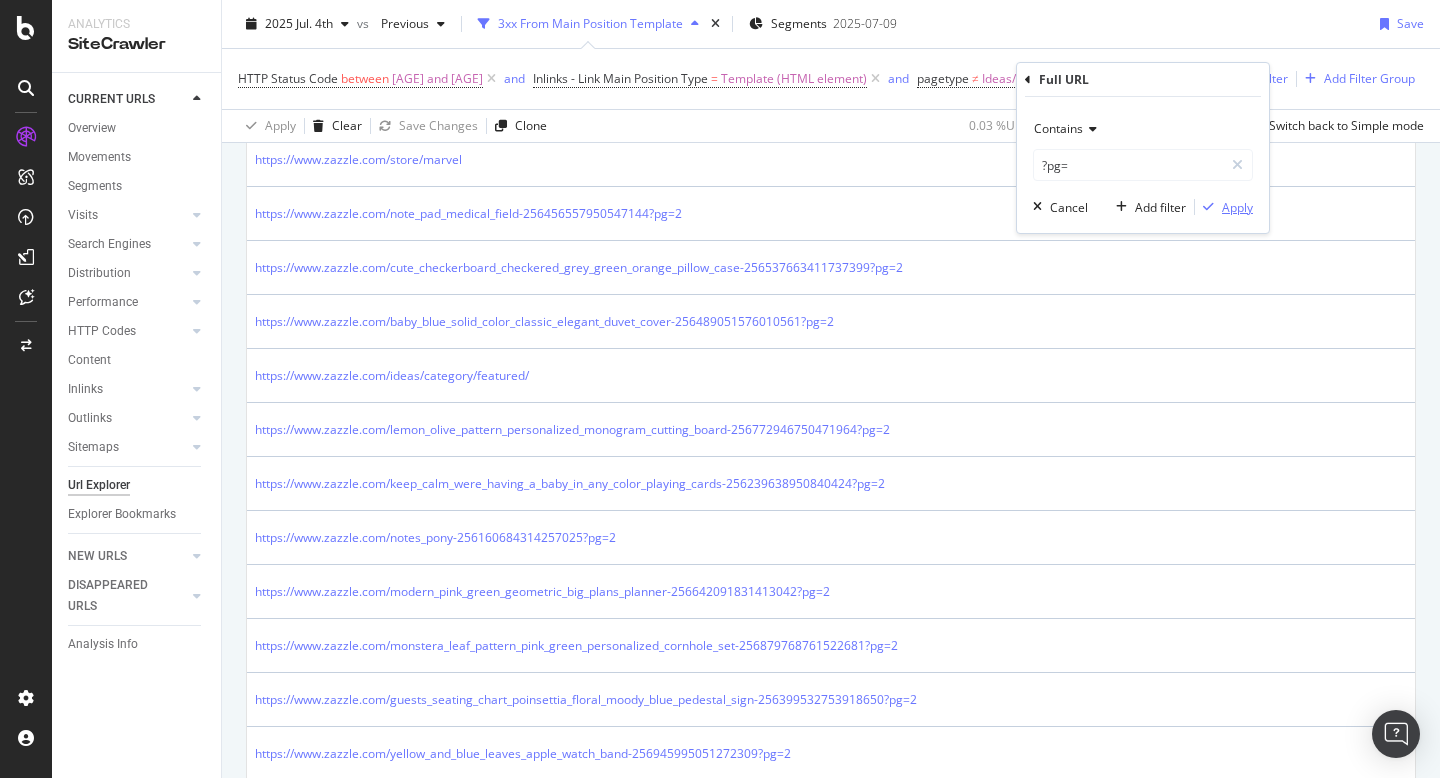 click at bounding box center [1208, 207] 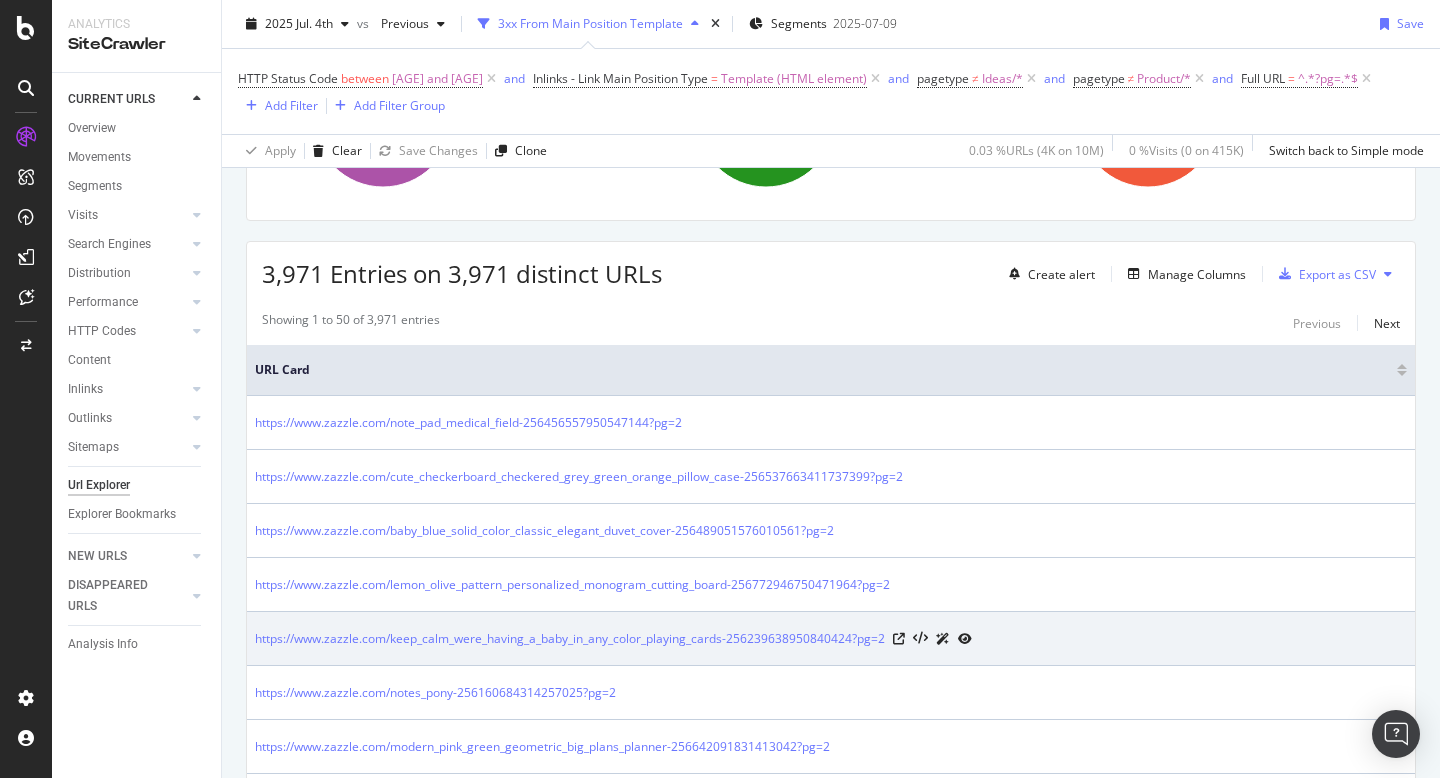 scroll, scrollTop: 548, scrollLeft: 0, axis: vertical 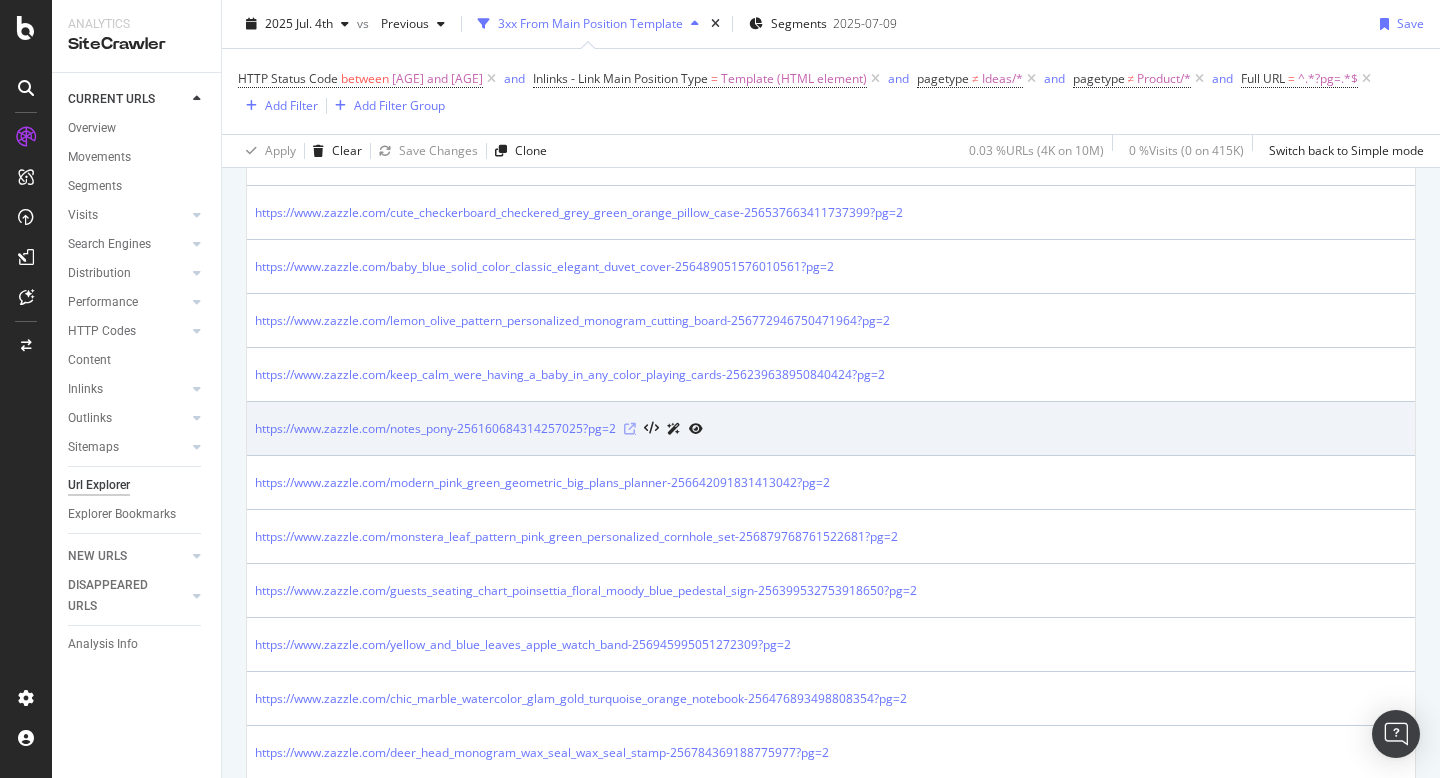 click at bounding box center (630, 429) 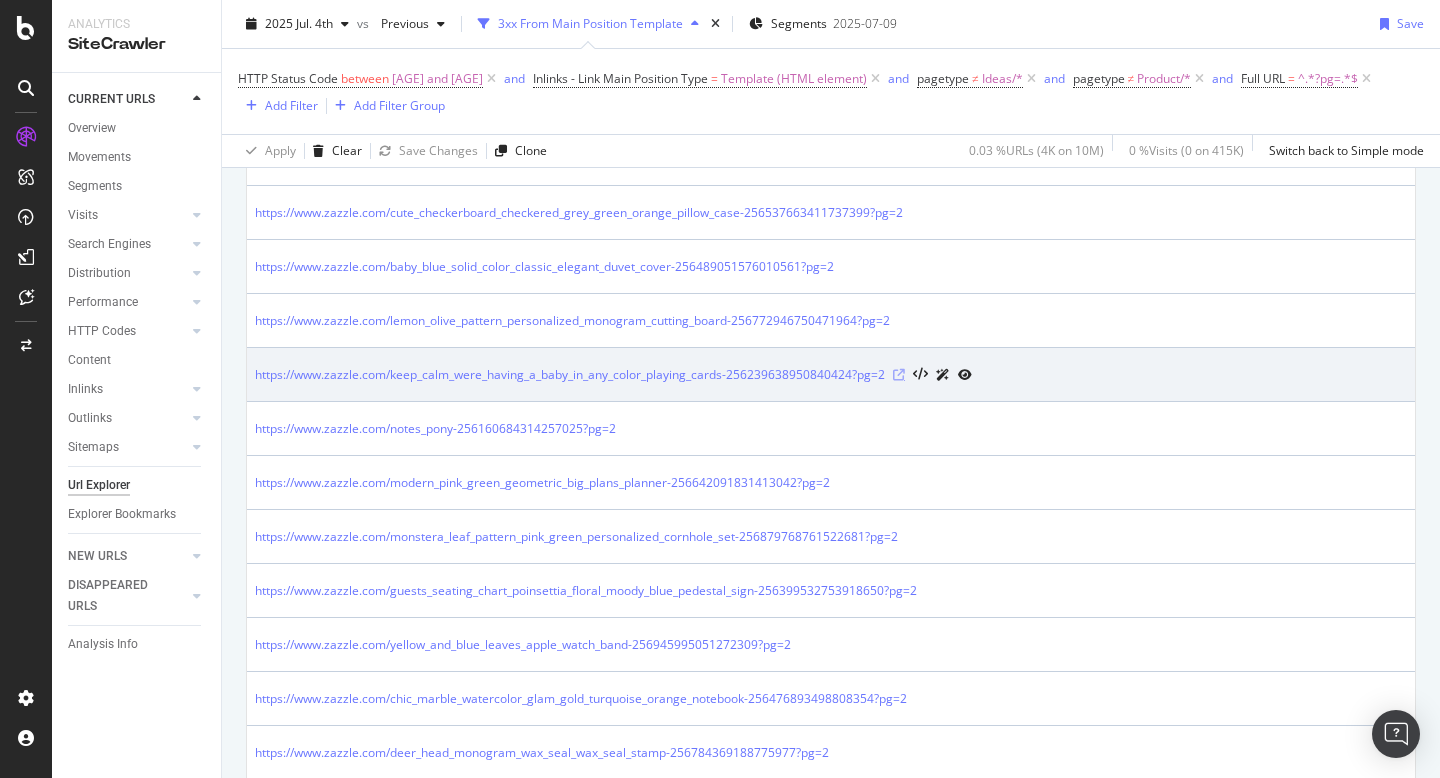 click at bounding box center (899, 375) 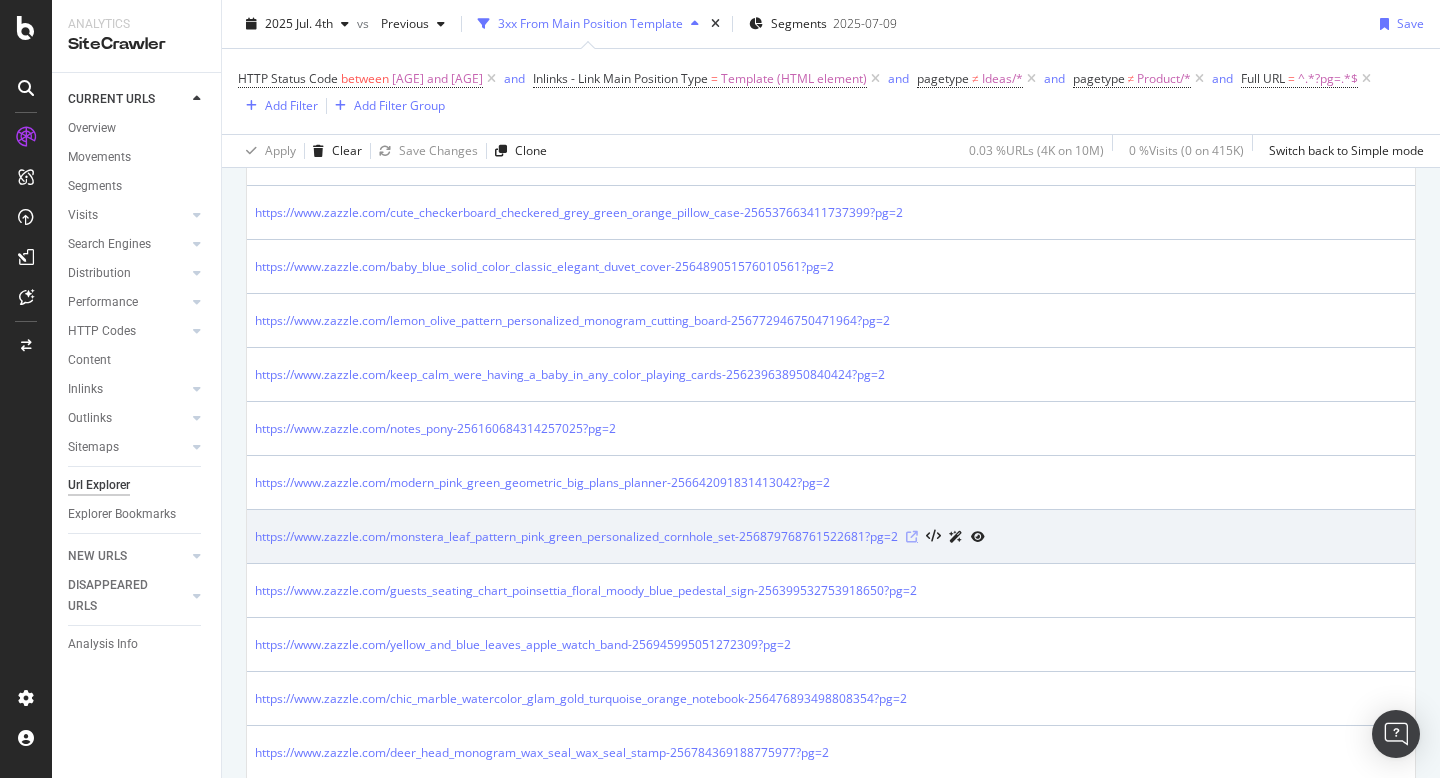click at bounding box center [912, 537] 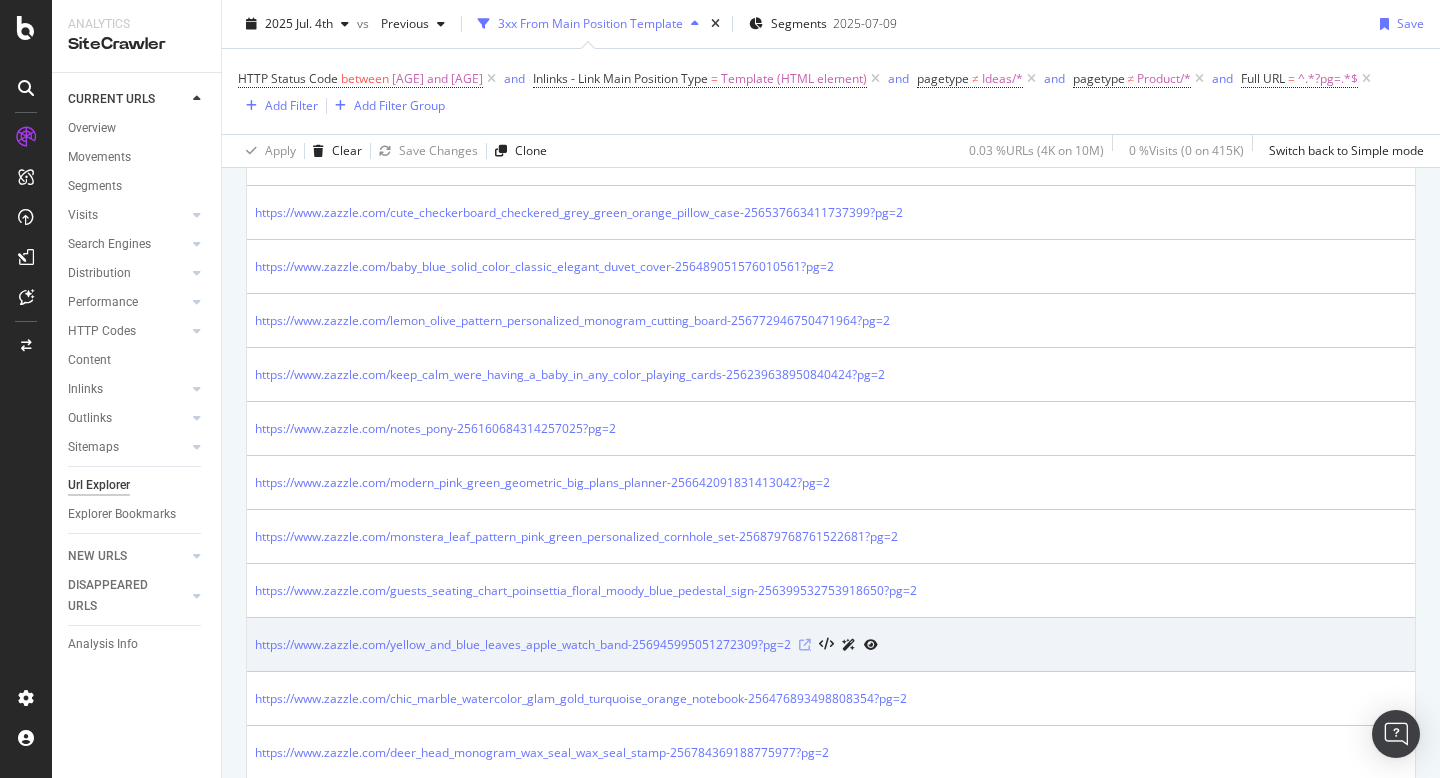 click at bounding box center (805, 645) 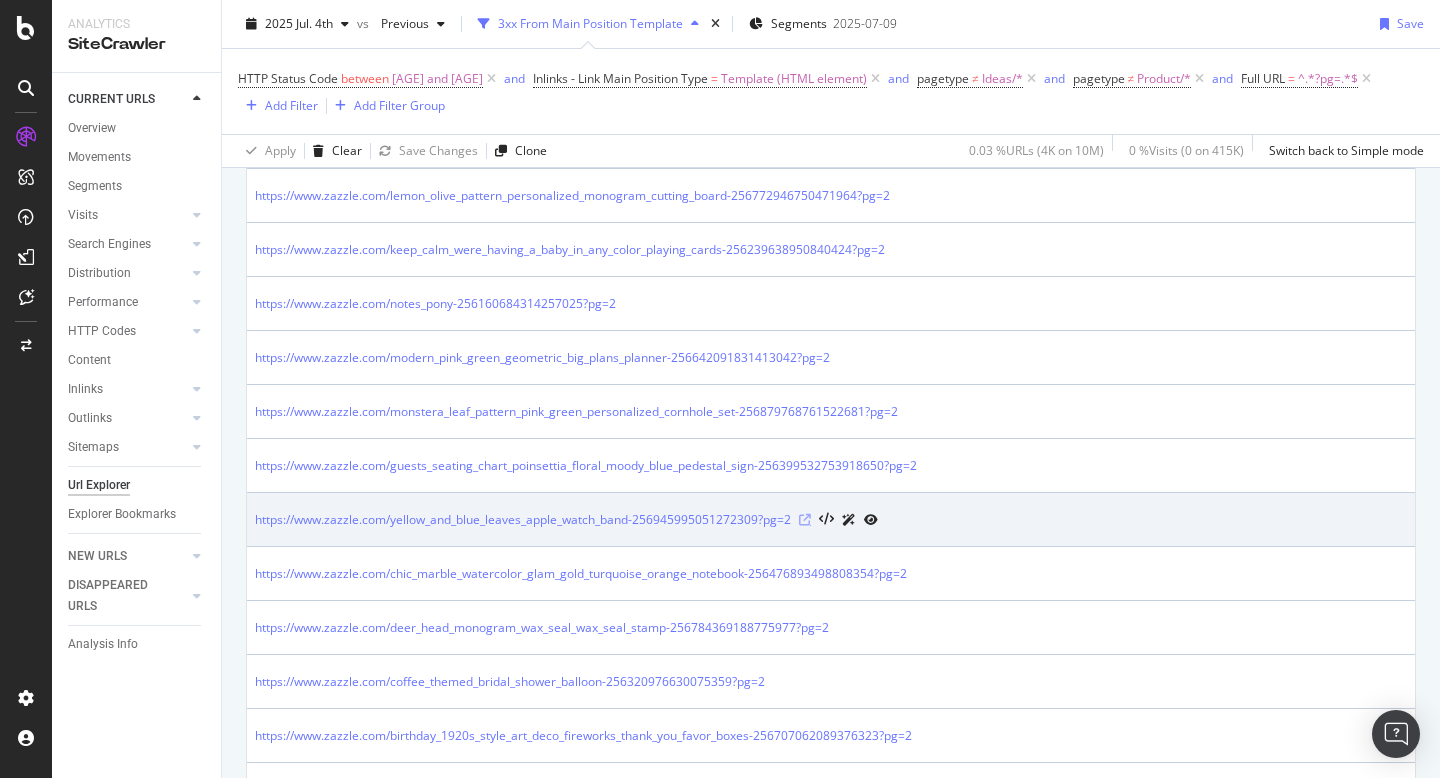 scroll, scrollTop: 716, scrollLeft: 0, axis: vertical 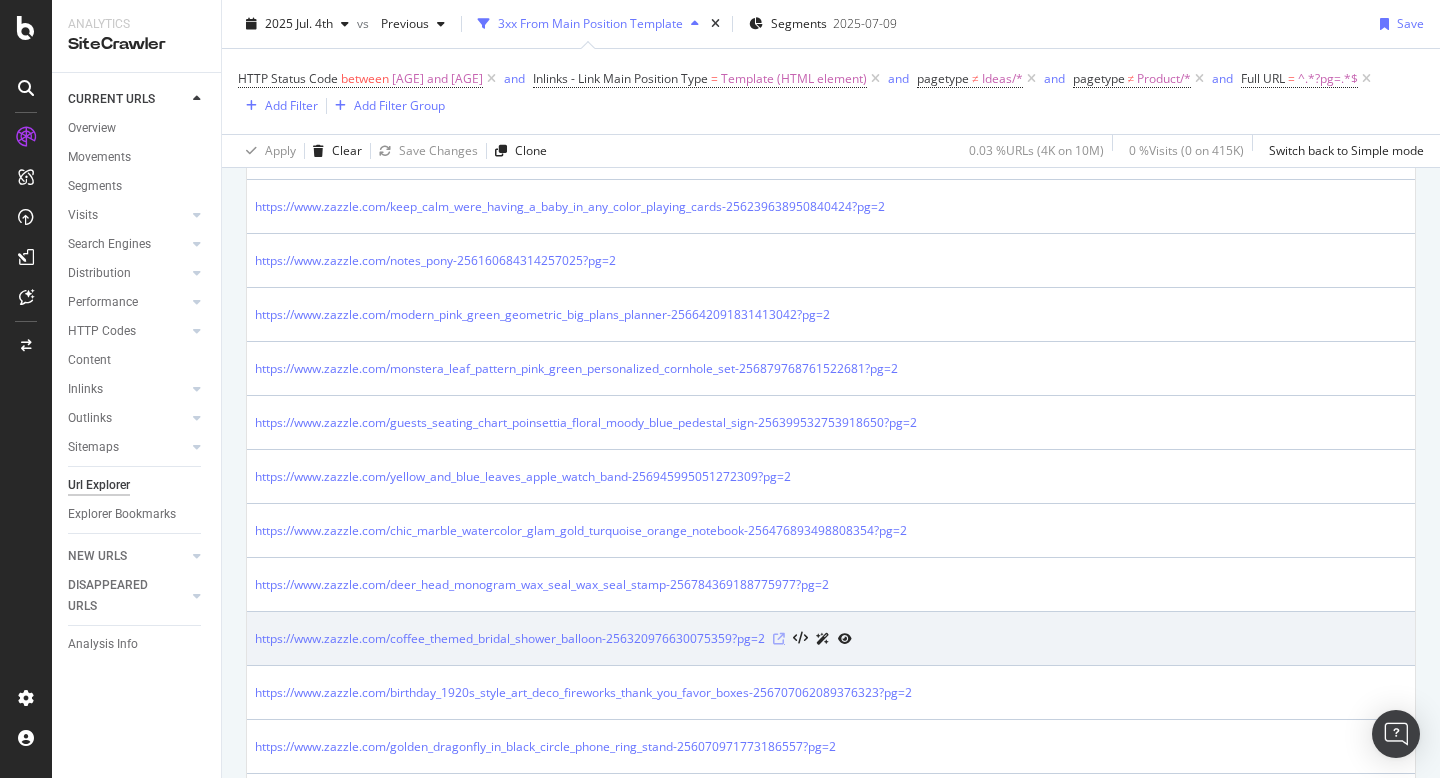 click at bounding box center (779, 639) 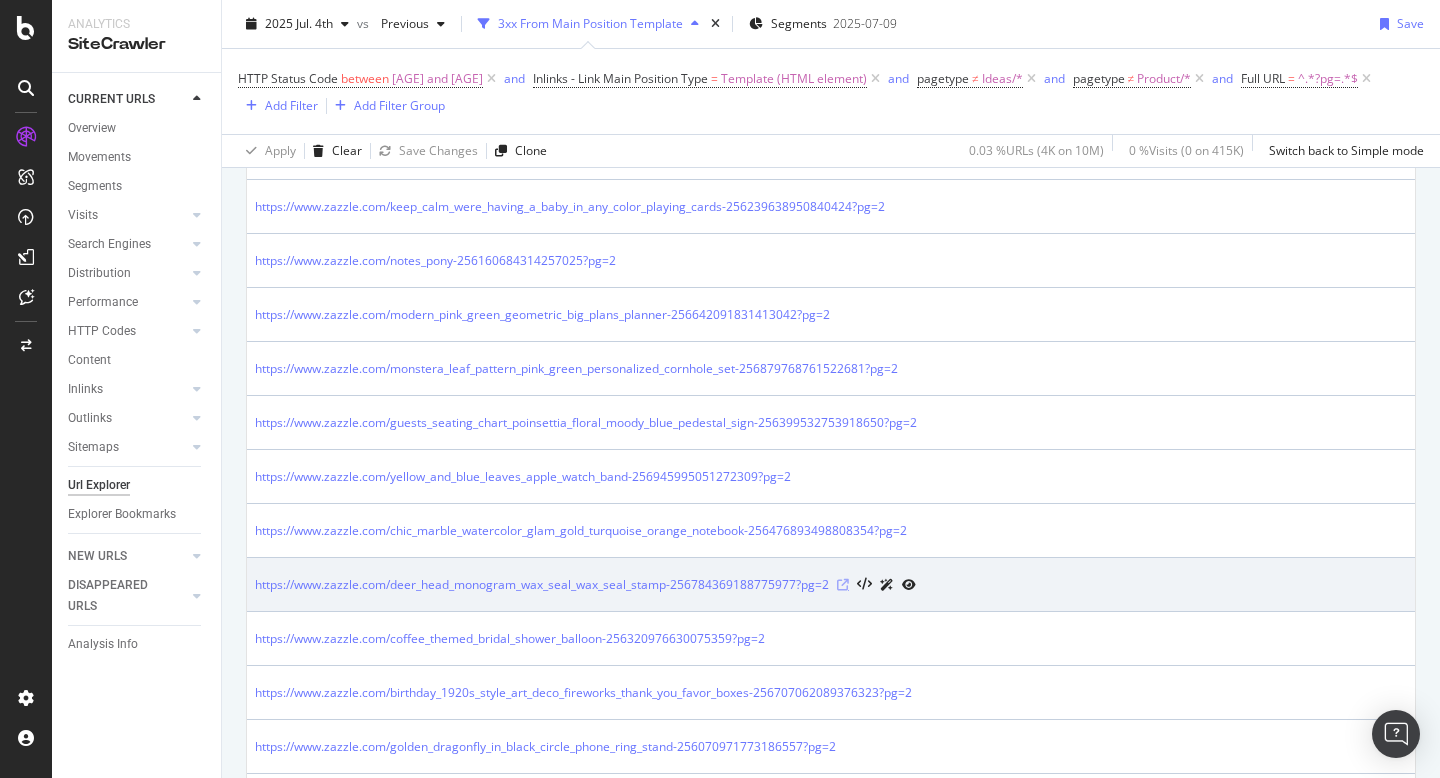 click at bounding box center (843, 585) 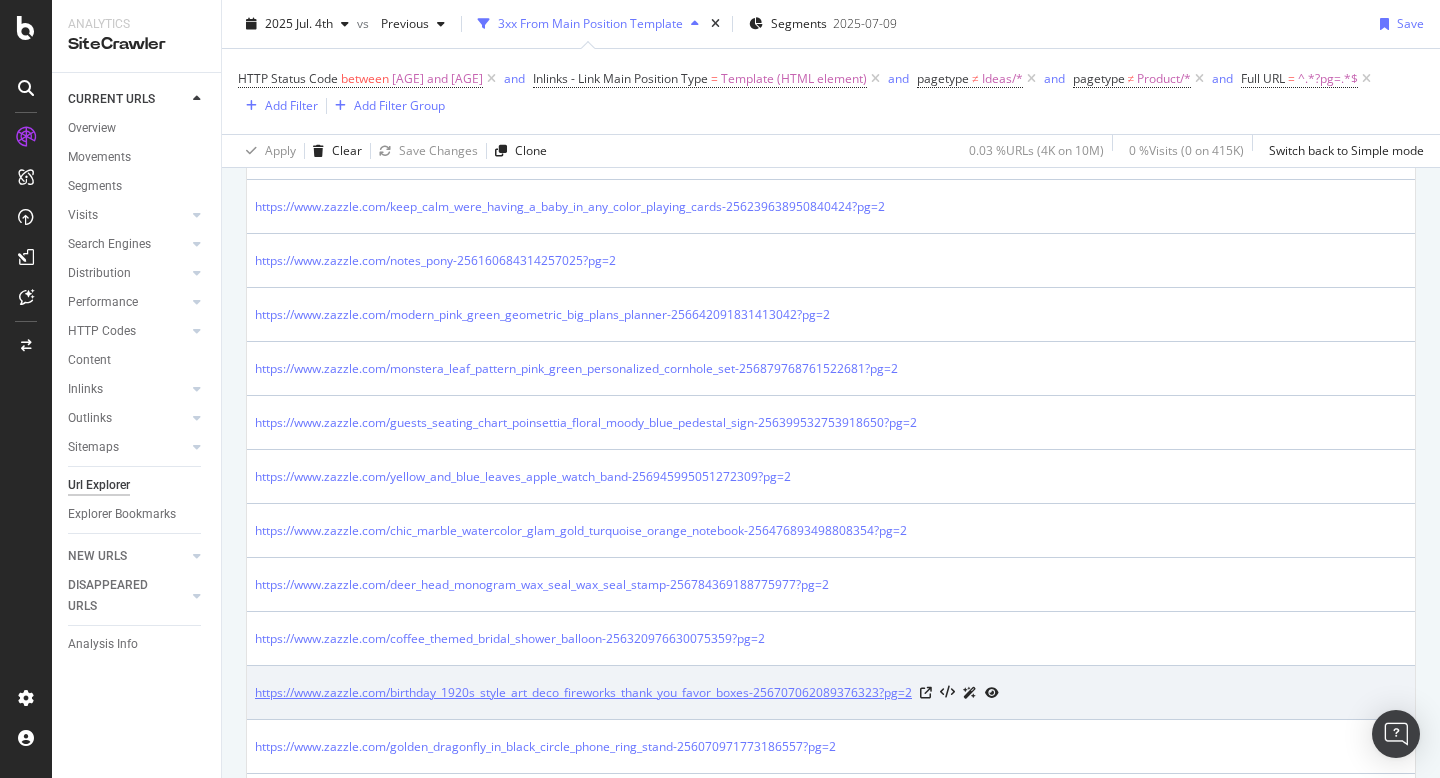 scroll, scrollTop: 911, scrollLeft: 0, axis: vertical 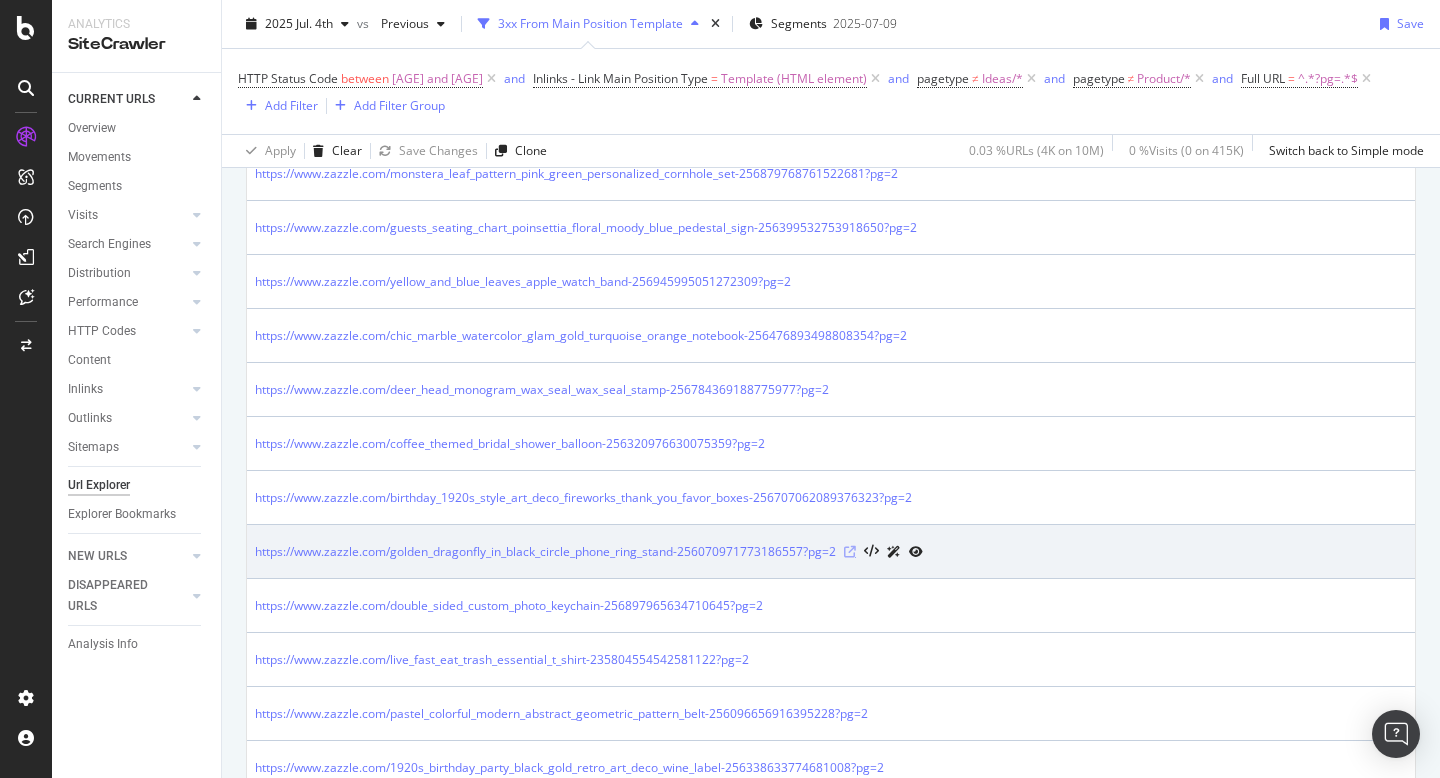 click at bounding box center [850, 552] 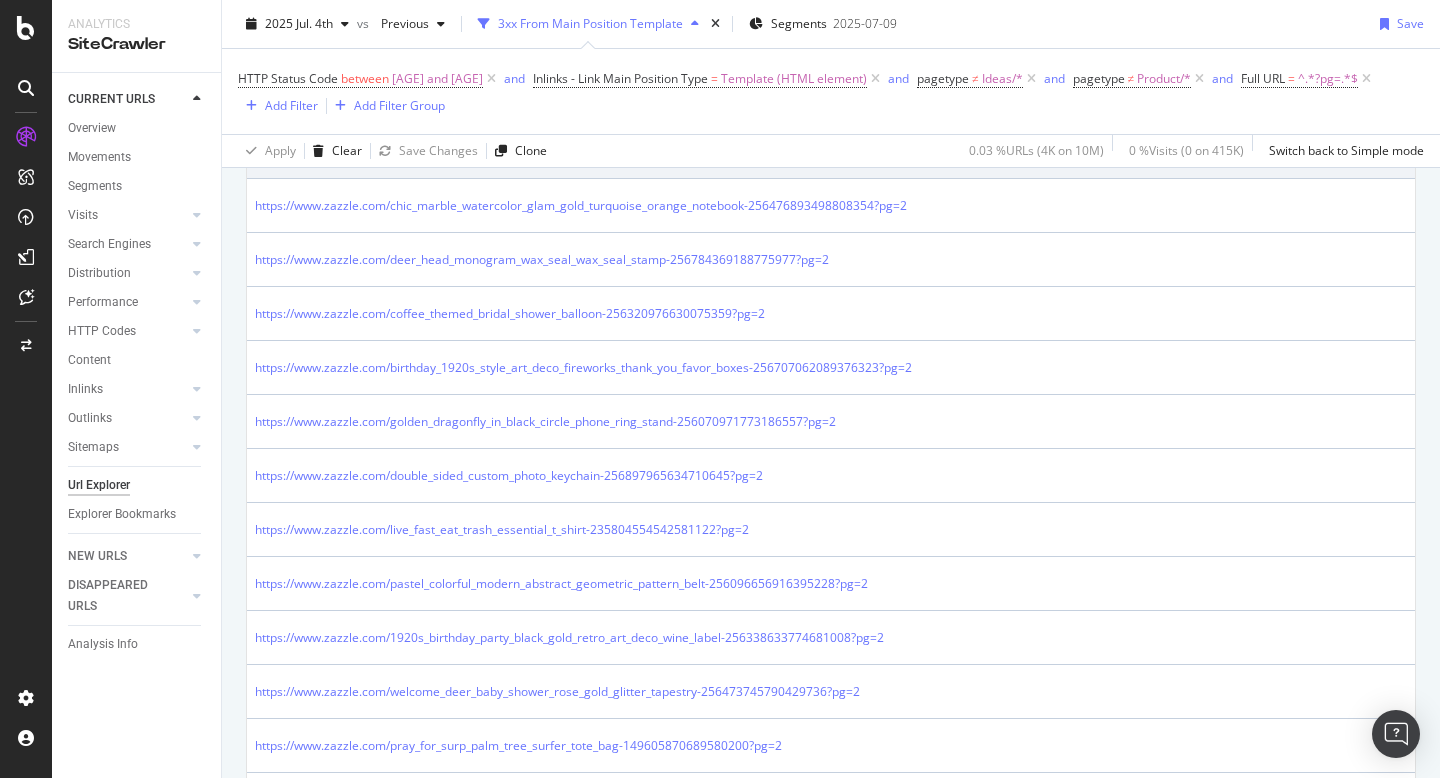 scroll, scrollTop: 1230, scrollLeft: 0, axis: vertical 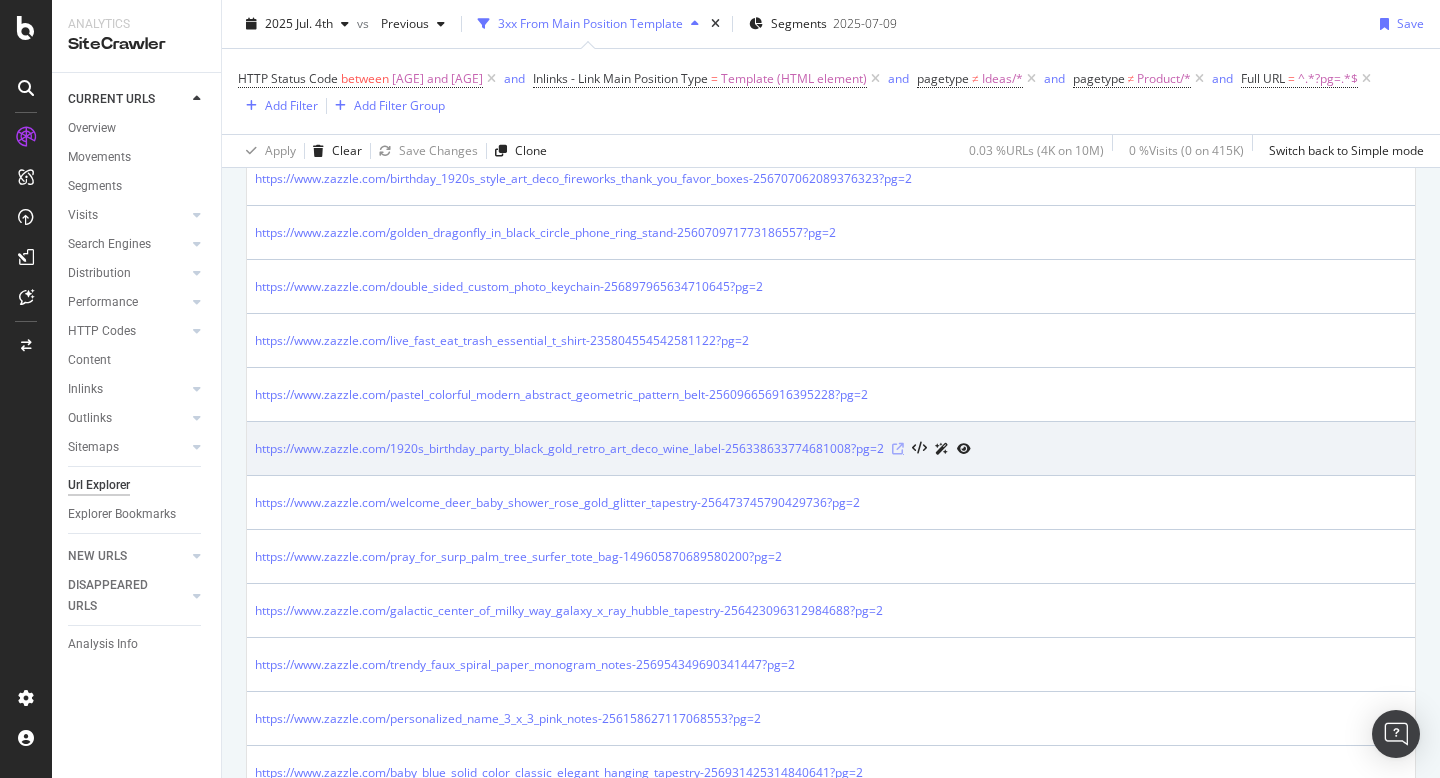 click at bounding box center [898, 449] 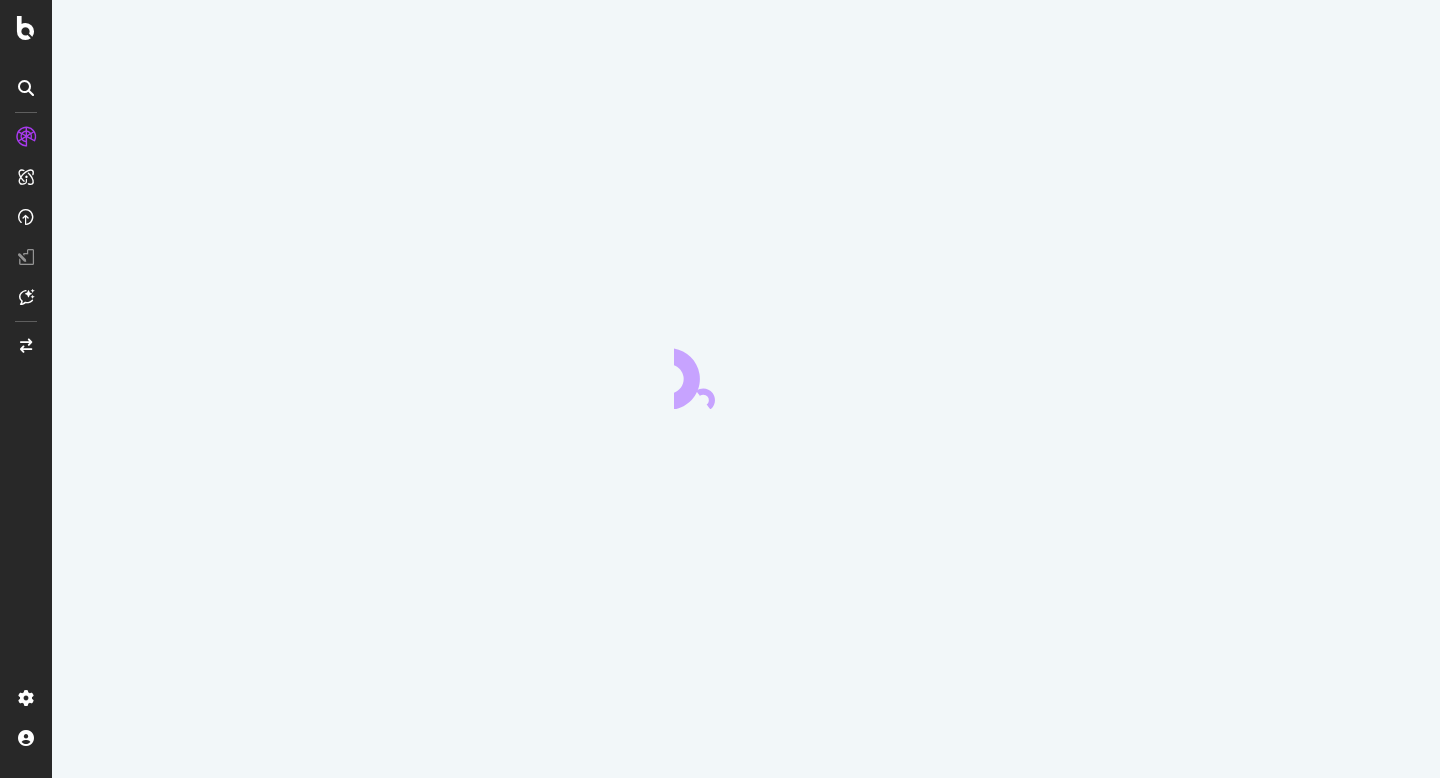 scroll, scrollTop: 0, scrollLeft: 0, axis: both 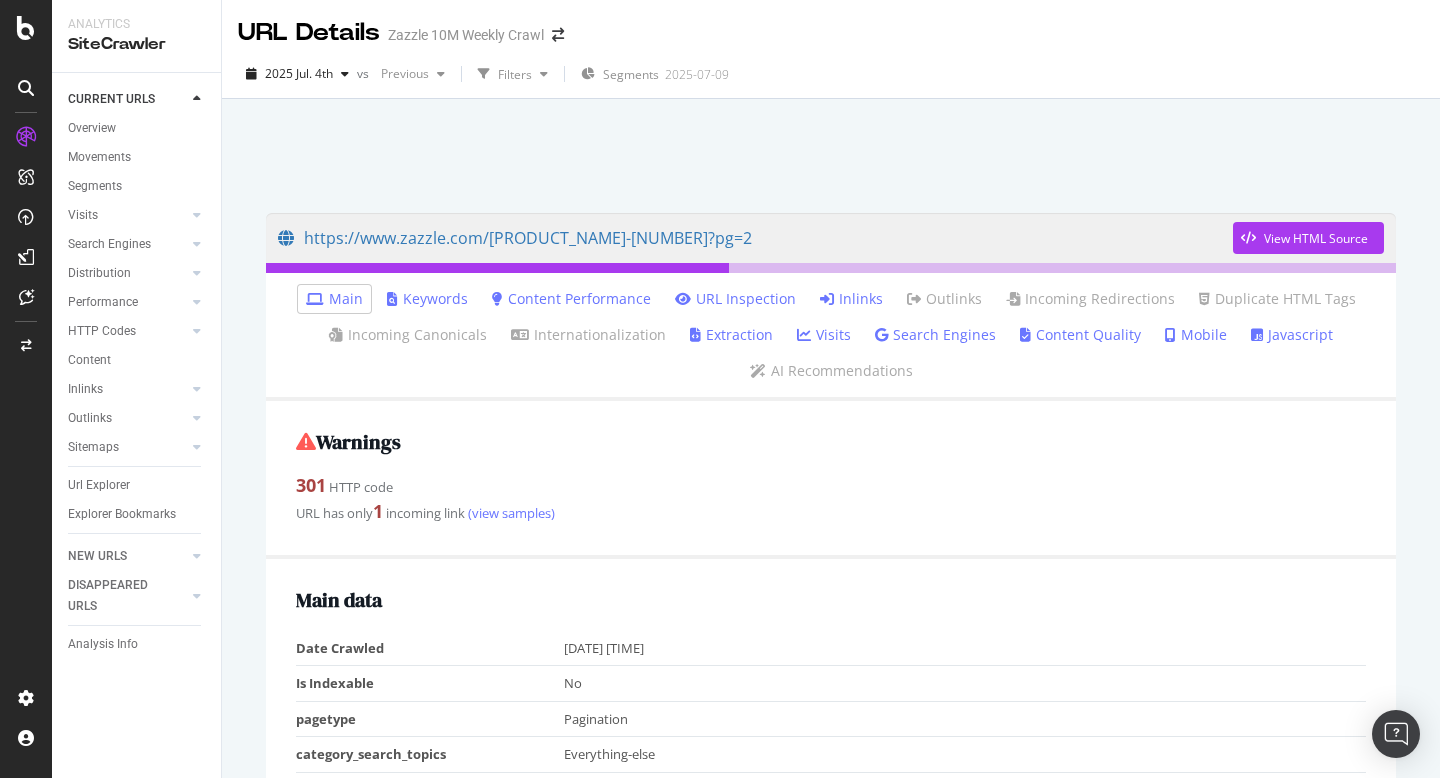 click on "Inlinks" at bounding box center [851, 299] 